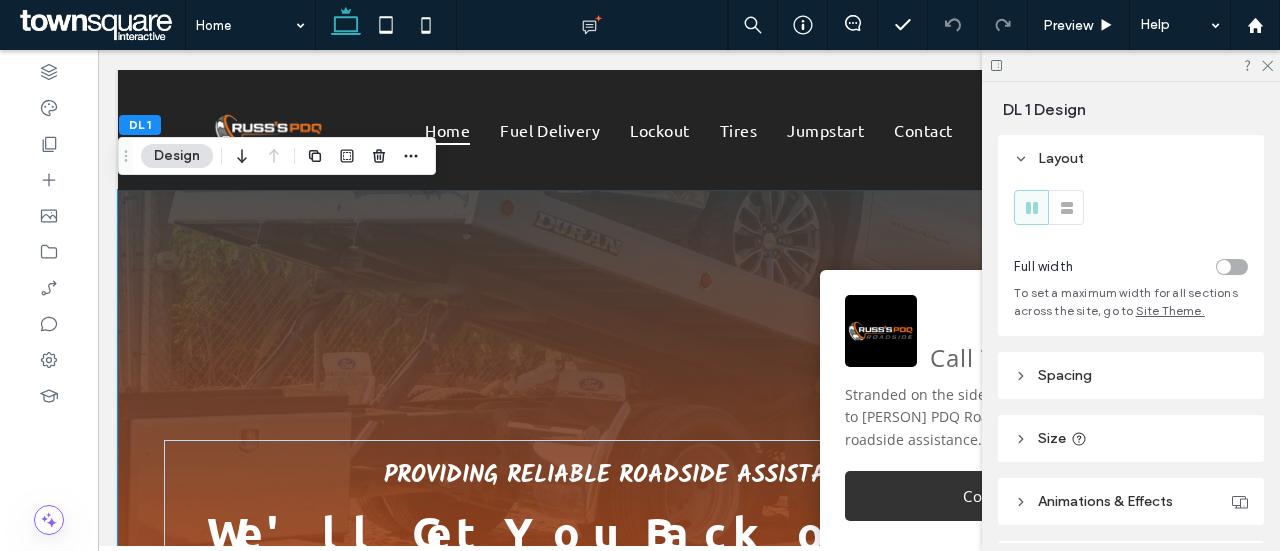 scroll, scrollTop: 0, scrollLeft: 0, axis: both 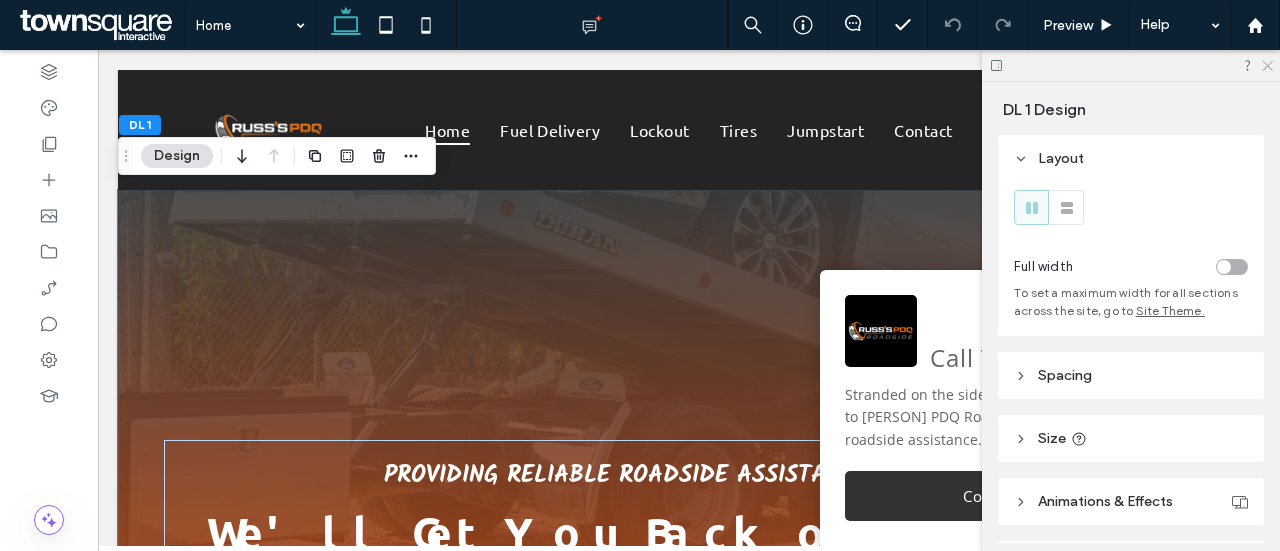 click 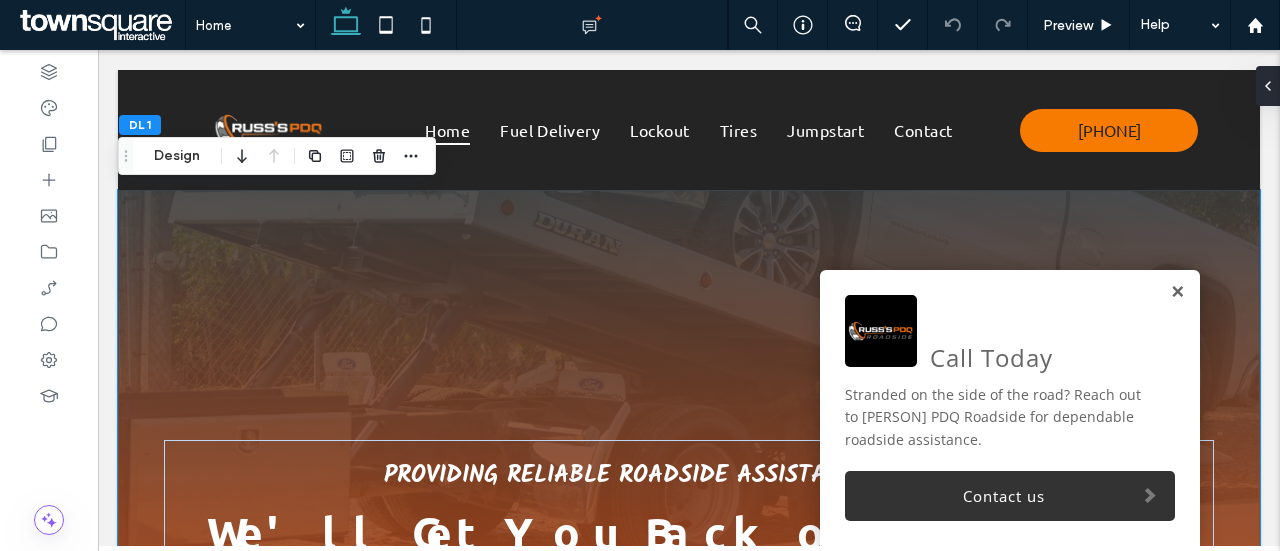 click at bounding box center [1177, 292] 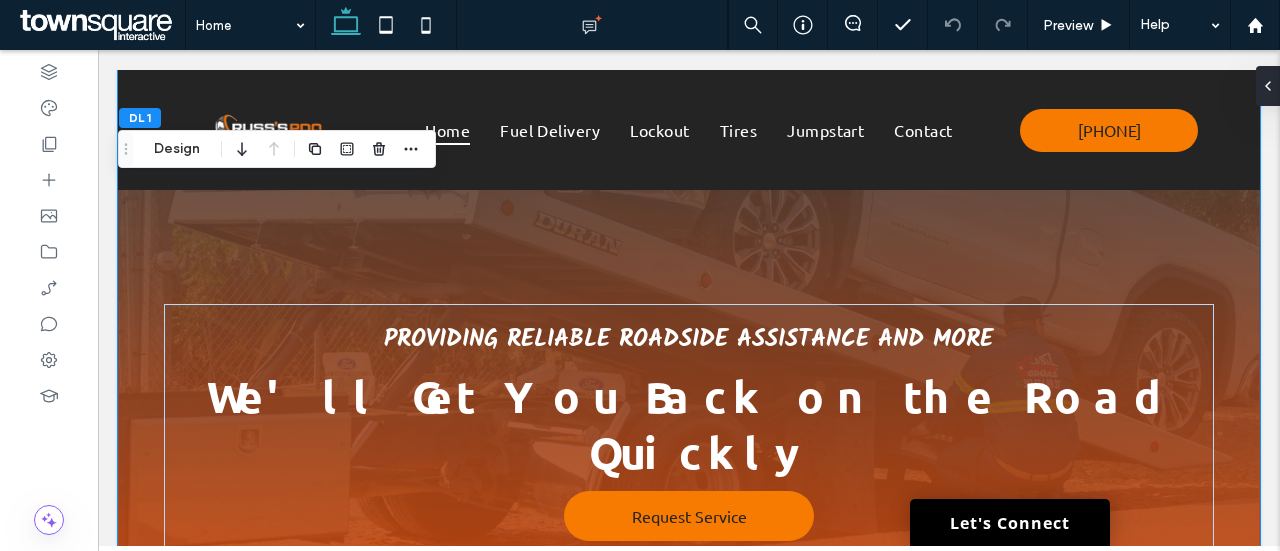 scroll, scrollTop: 100, scrollLeft: 0, axis: vertical 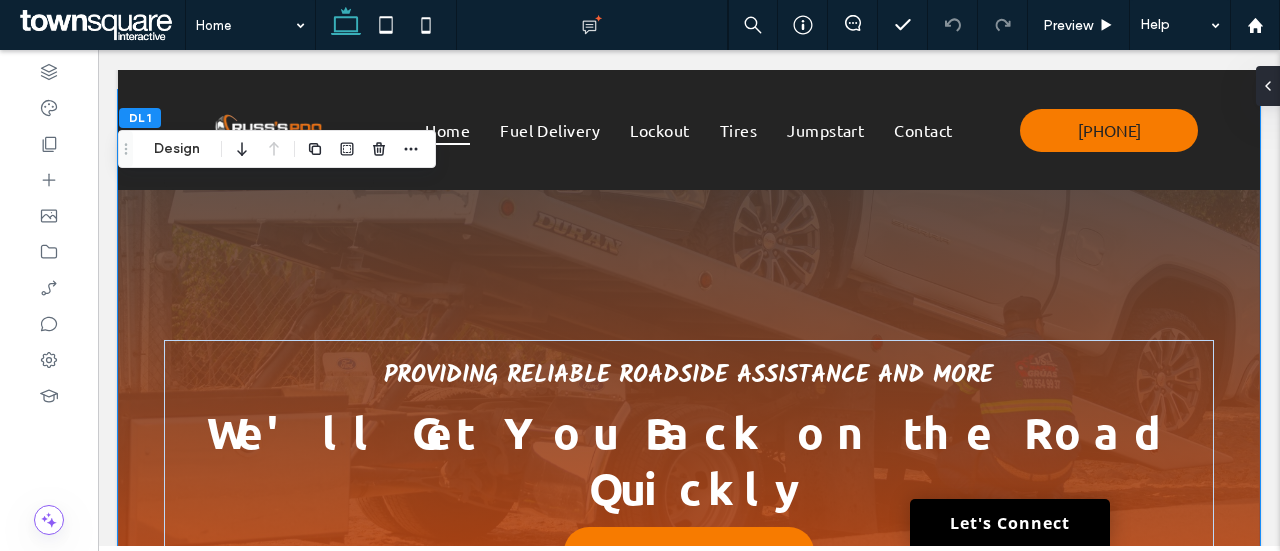 click on "**********" at bounding box center [689, 1544] 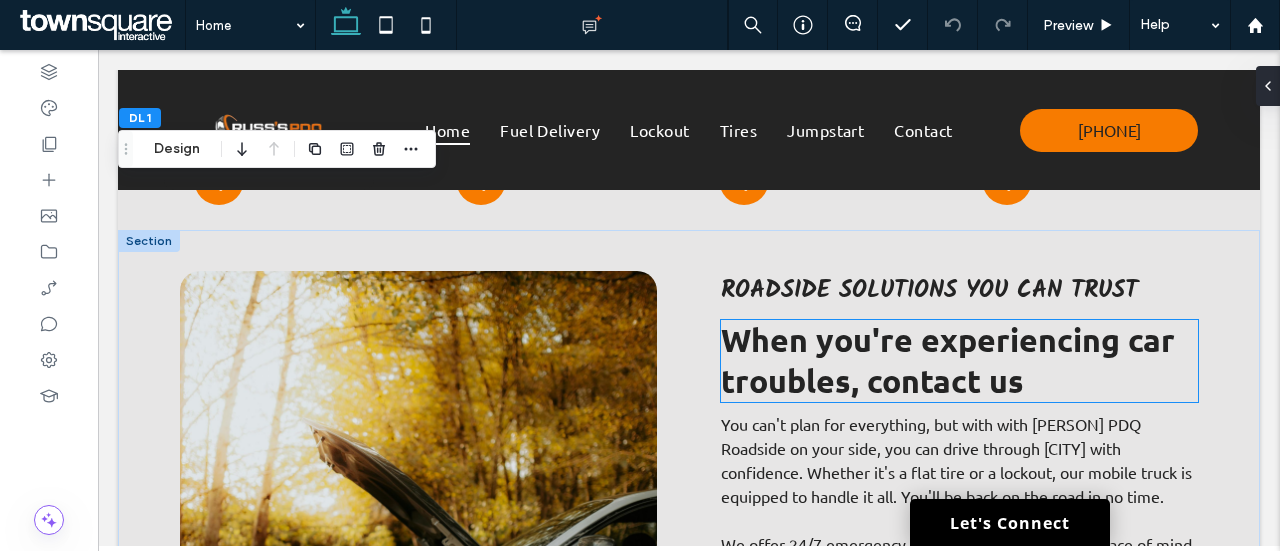 scroll, scrollTop: 964, scrollLeft: 0, axis: vertical 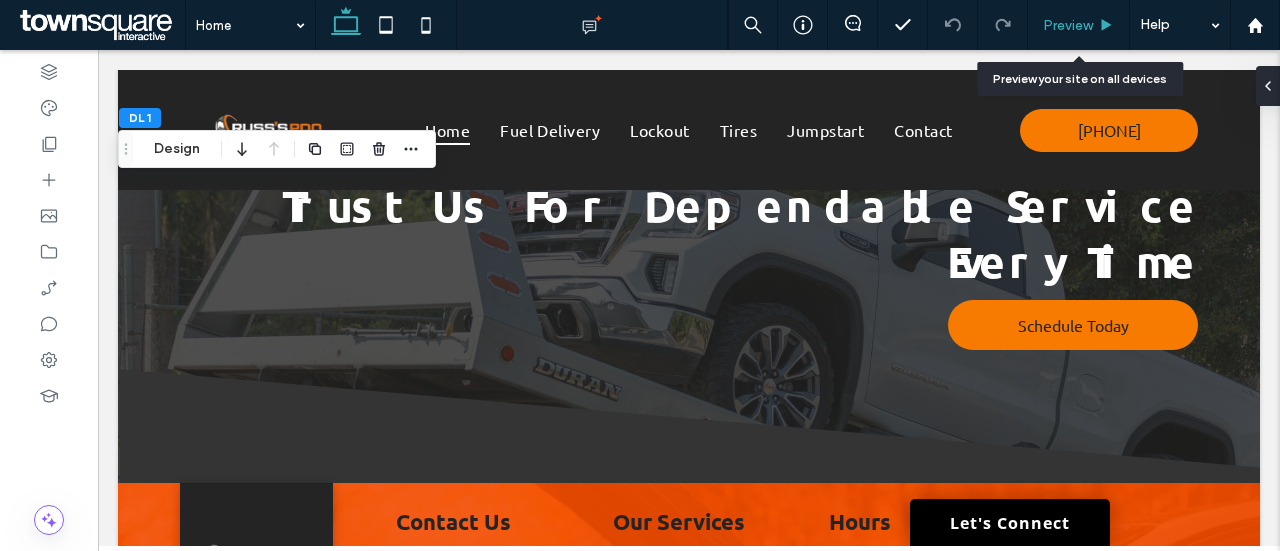 click on "Preview" at bounding box center (1068, 25) 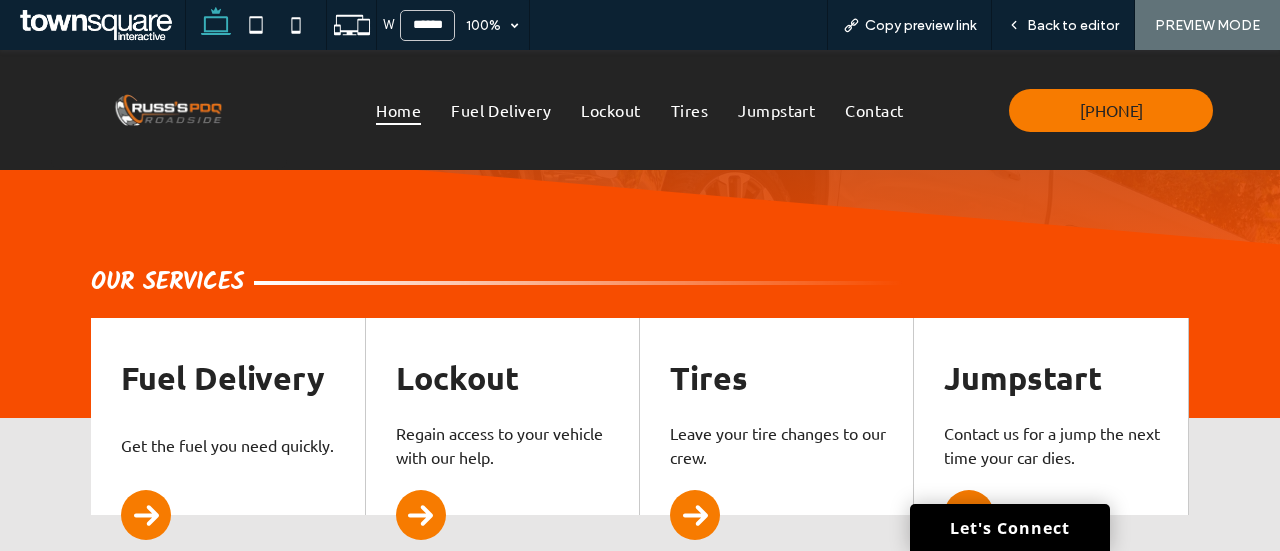 scroll, scrollTop: 561, scrollLeft: 0, axis: vertical 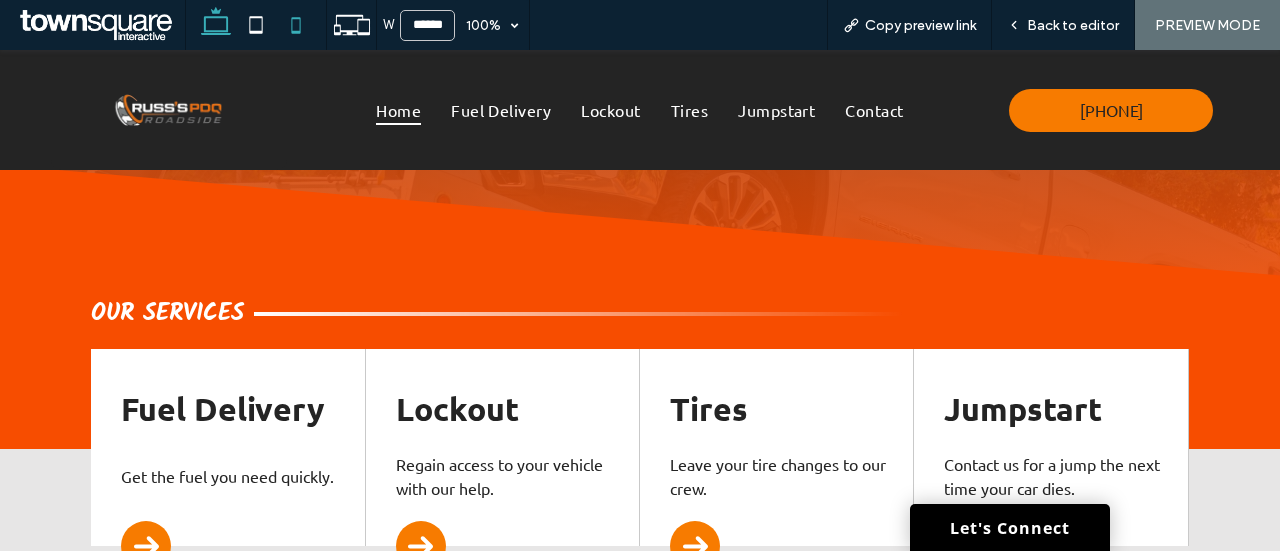 click 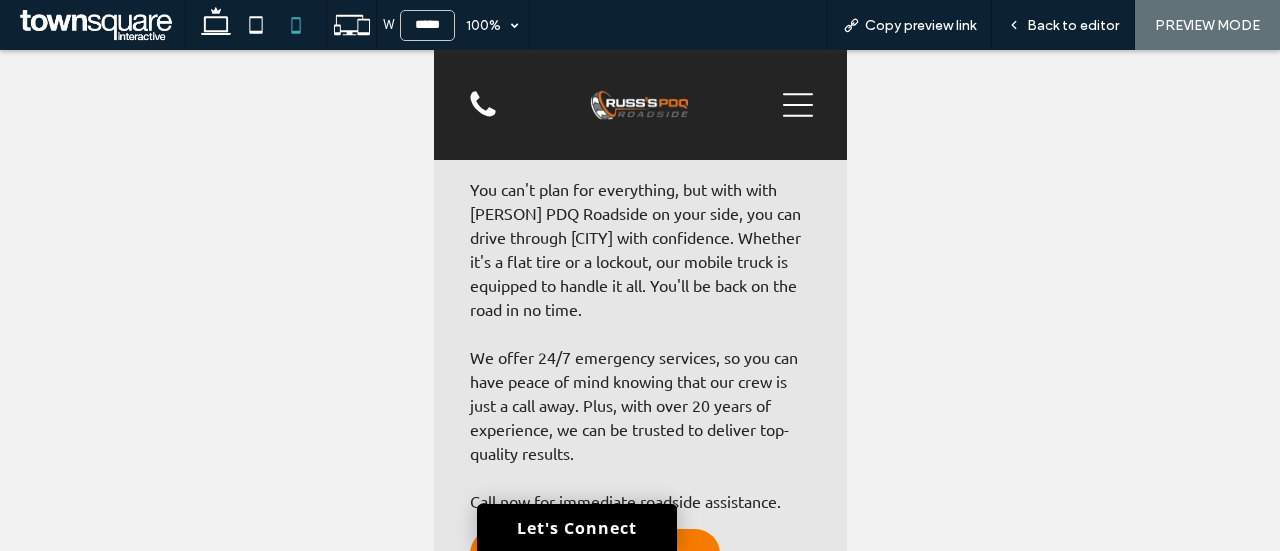 scroll, scrollTop: 1800, scrollLeft: 0, axis: vertical 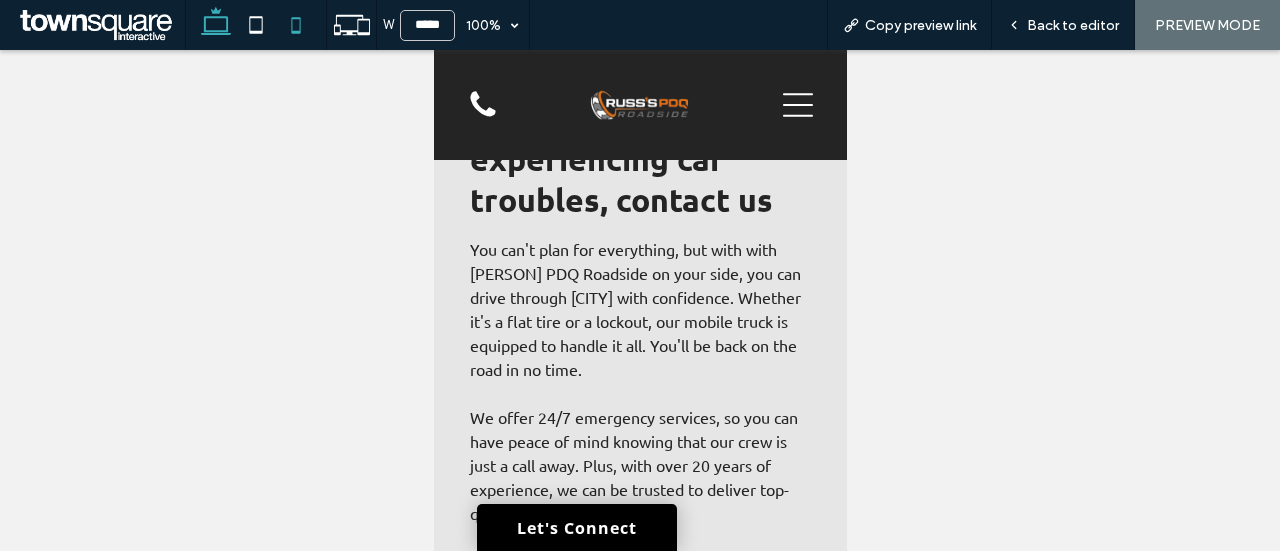 drag, startPoint x: 205, startPoint y: 37, endPoint x: 238, endPoint y: 3, distance: 47.38143 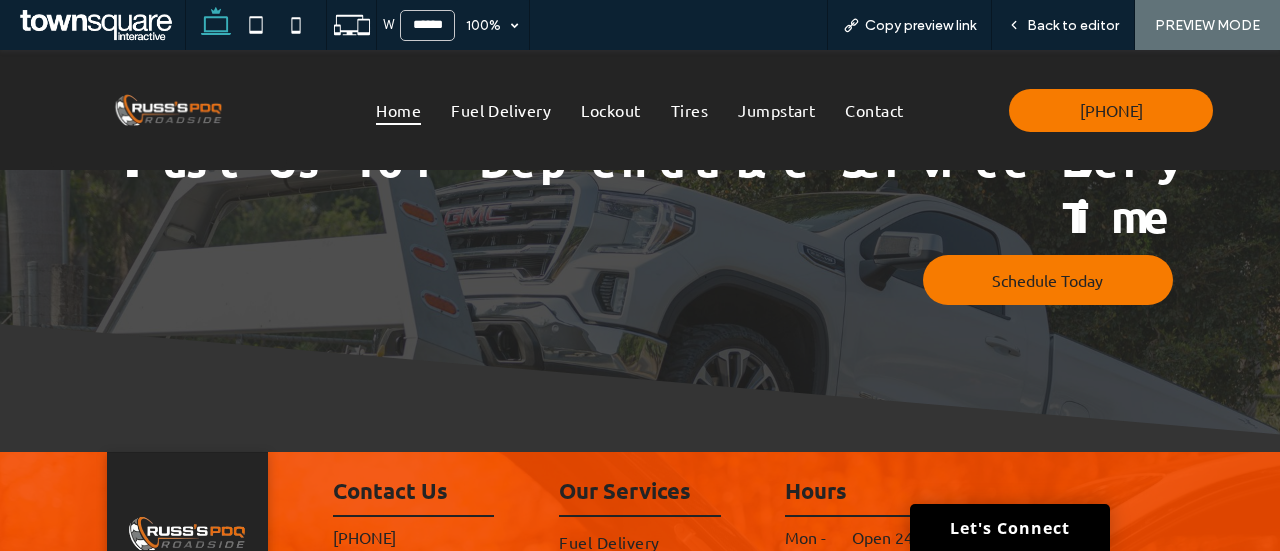 scroll, scrollTop: 900, scrollLeft: 0, axis: vertical 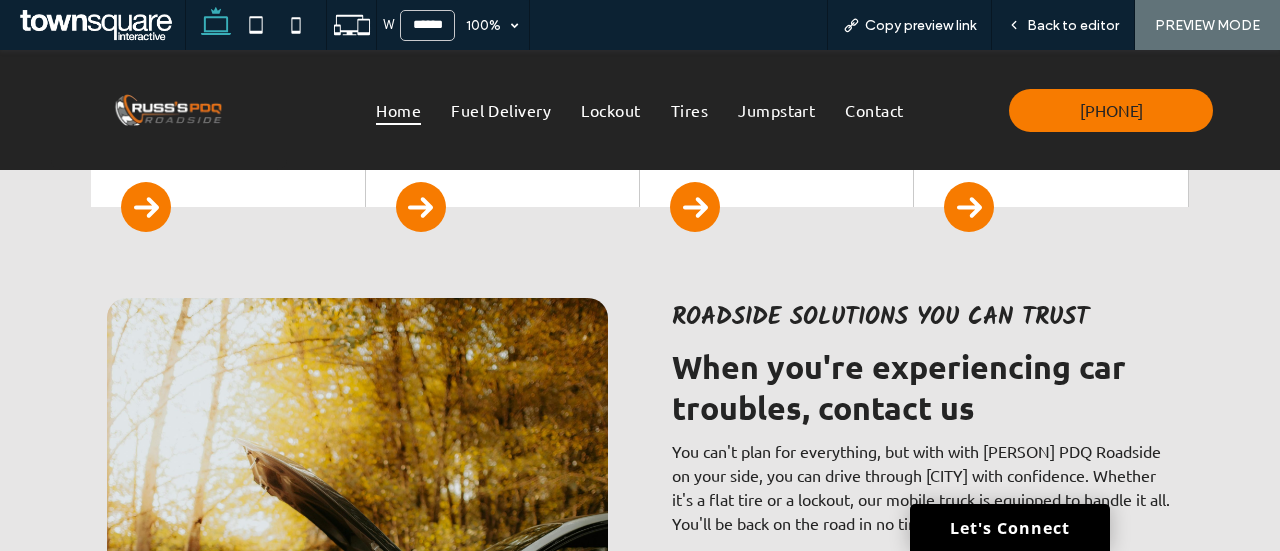 click on "You can't plan for everything, but with with [PERSON] PDQ Roadside on your side, you can drive through [CITY] with confidence. Whether it's a flat tire or a lockout, our mobile truck is equipped to handle it all. You'll be back on the road in no time." at bounding box center (921, 487) 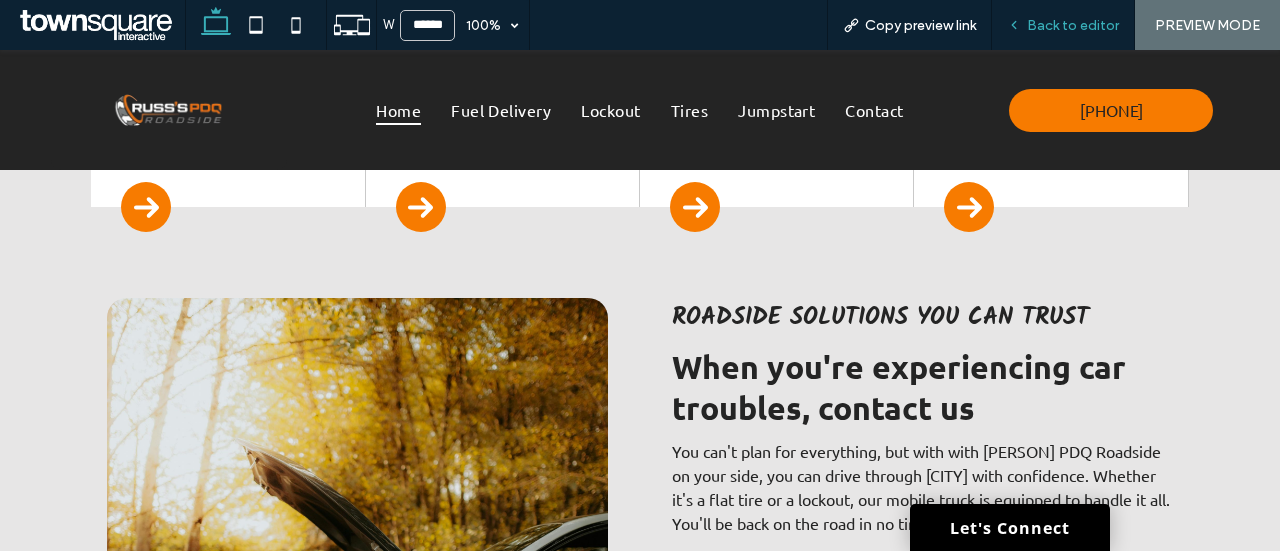 click on "Back to editor" at bounding box center (1073, 25) 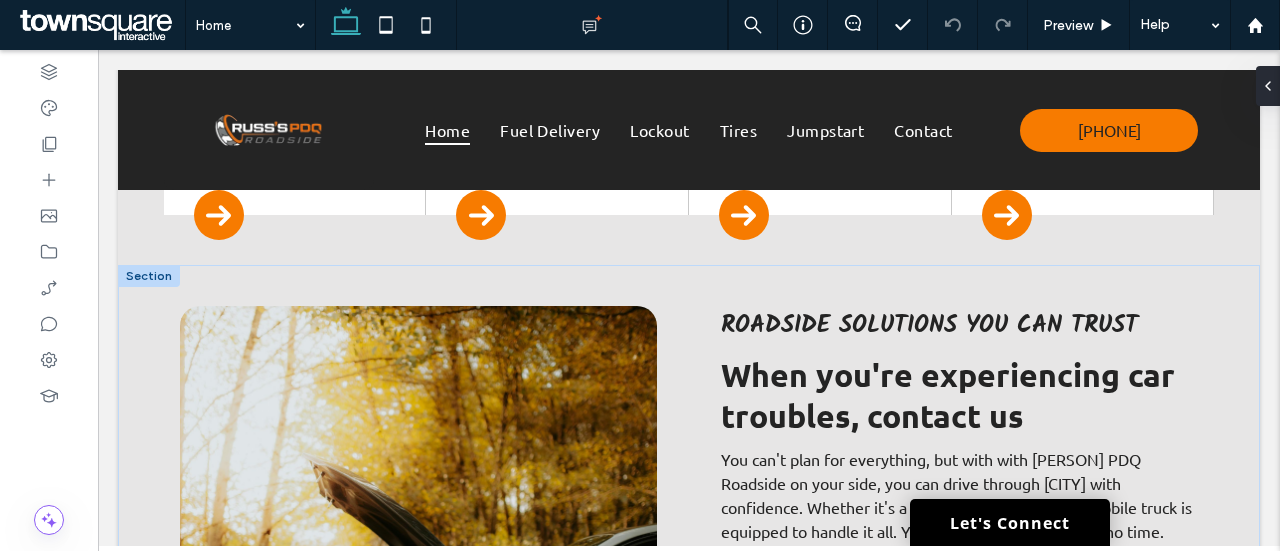 scroll, scrollTop: 890, scrollLeft: 0, axis: vertical 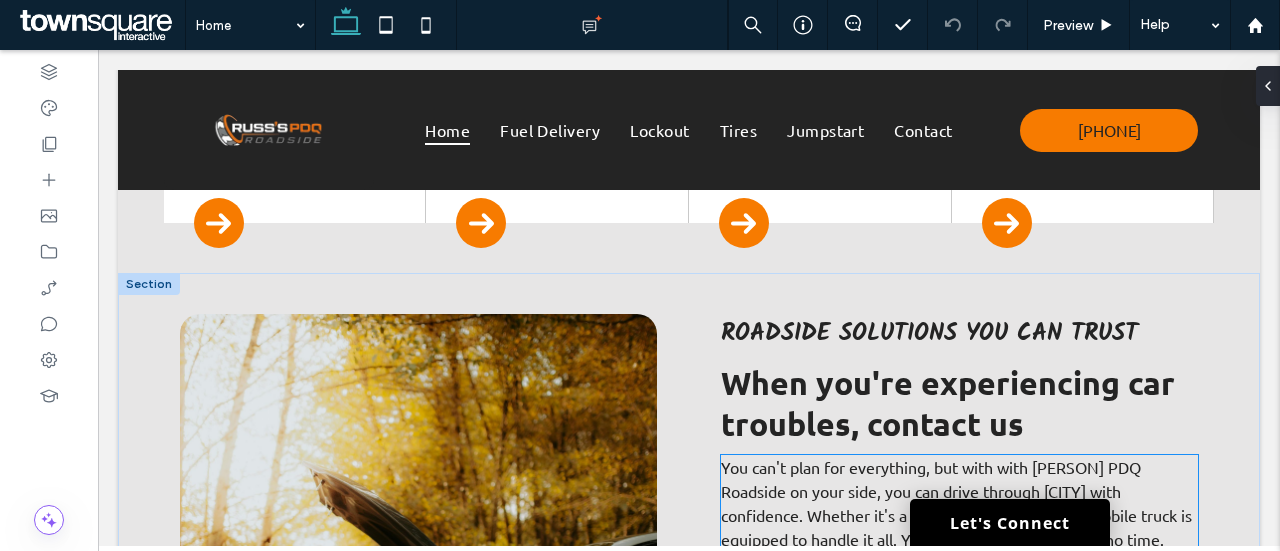click on "You can't plan for everything, but with with [PERSON] PDQ Roadside on your side, you can drive through [CITY] with confidence. Whether it's a flat tire or a lockout, our mobile truck is equipped to handle it all. You'll be back on the road in no time." at bounding box center (956, 503) 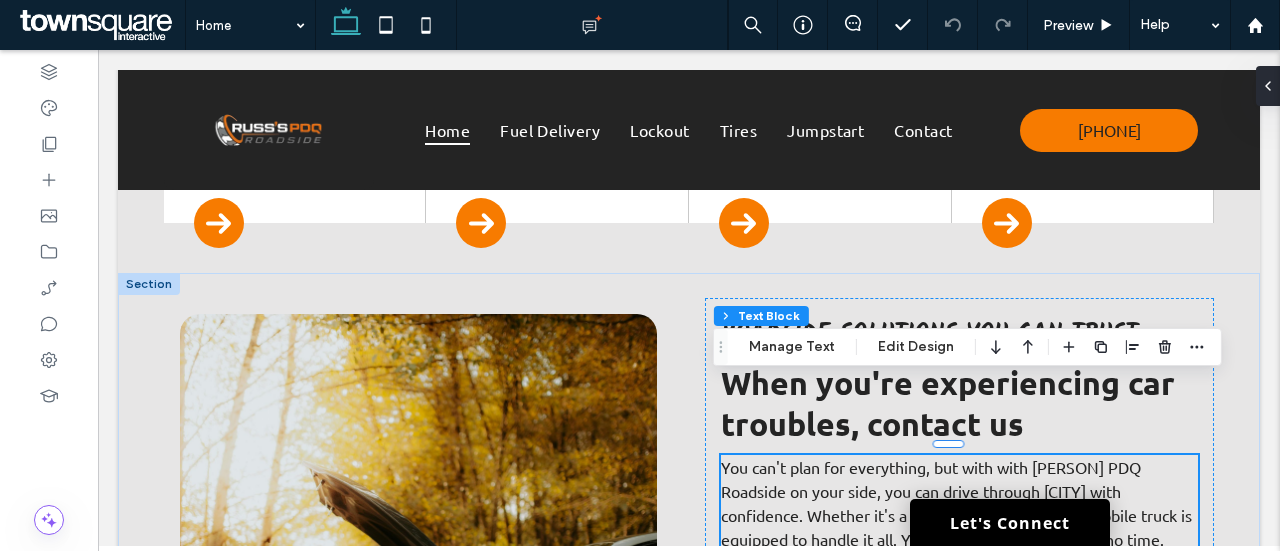 click on "You can't plan for everything, but with with [PERSON] PDQ Roadside on your side, you can drive through [CITY] with confidence. Whether it's a flat tire or a lockout, our mobile truck is equipped to handle it all. You'll be back on the road in no time." at bounding box center [956, 503] 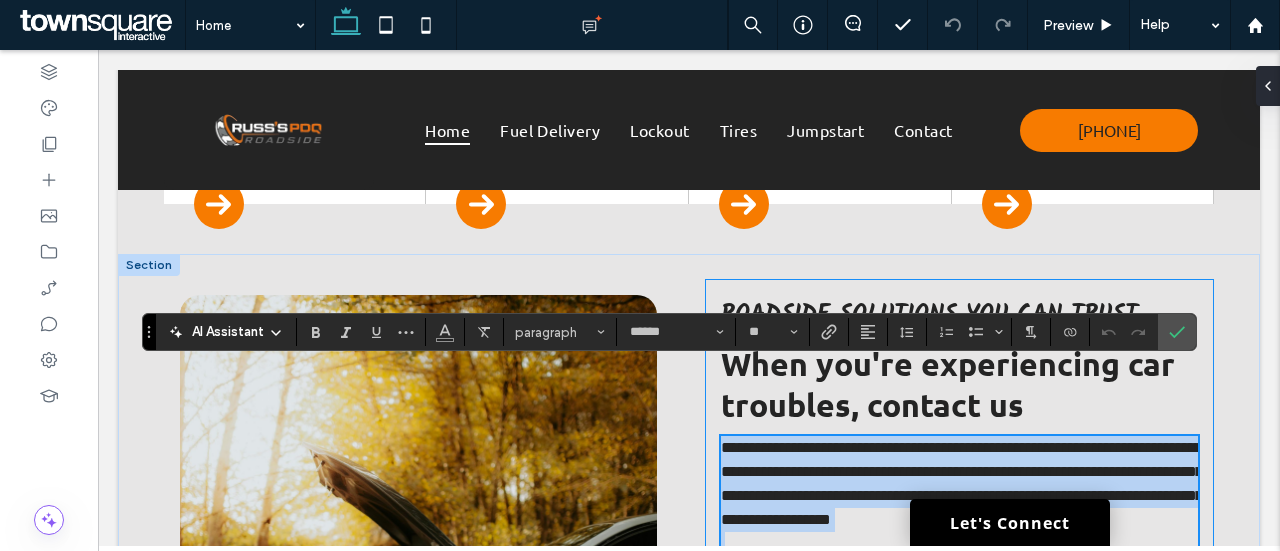 scroll, scrollTop: 905, scrollLeft: 0, axis: vertical 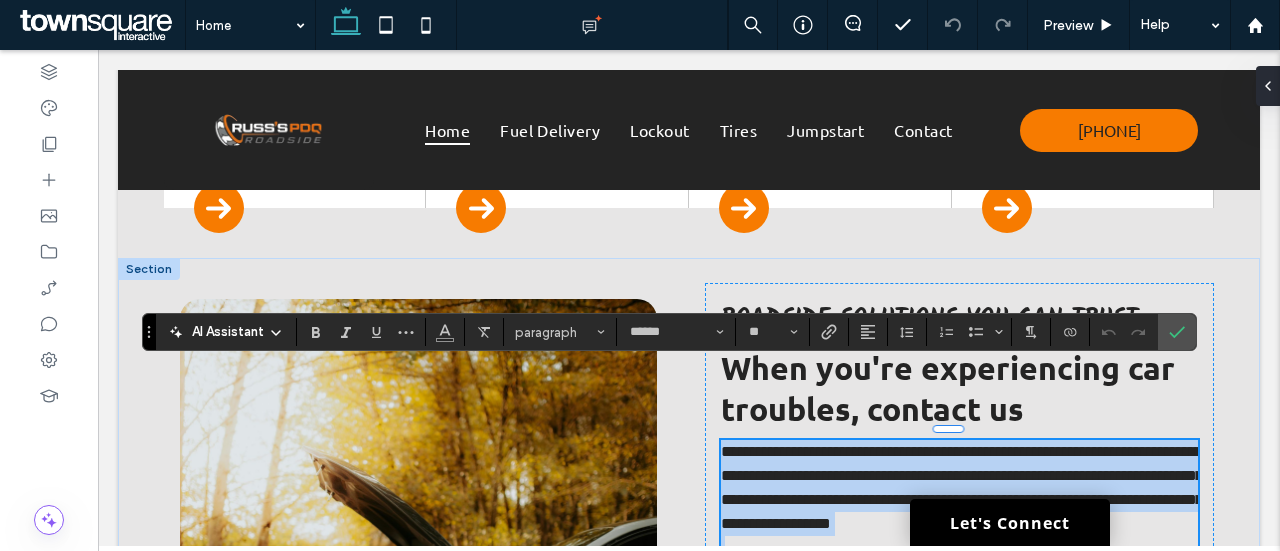 click on "**********" at bounding box center [962, 487] 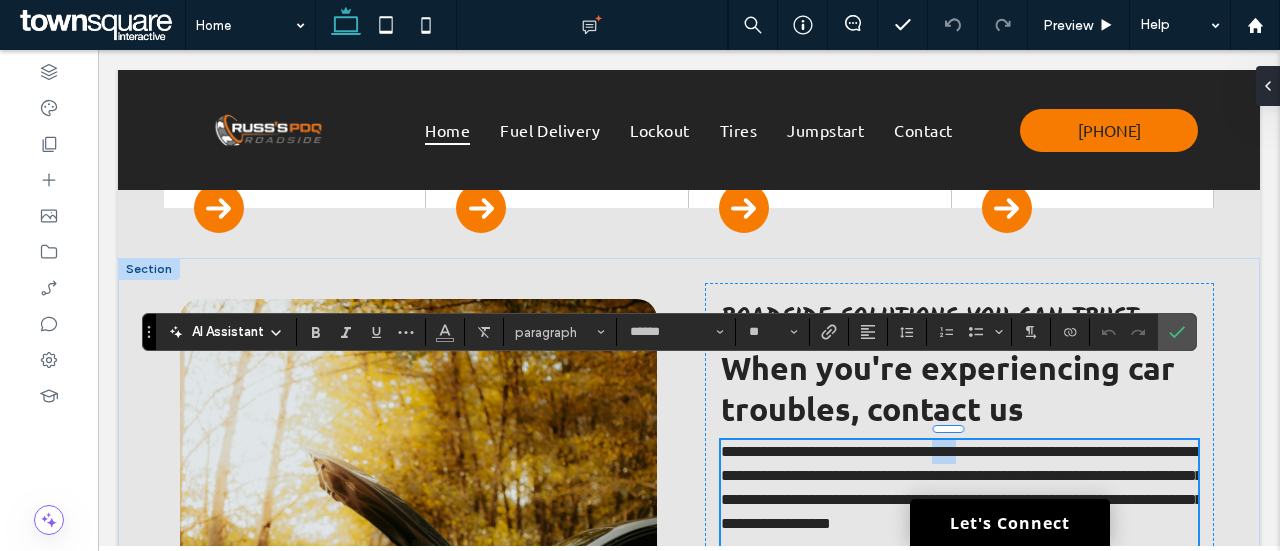 drag, startPoint x: 990, startPoint y: 379, endPoint x: 956, endPoint y: 377, distance: 34.058773 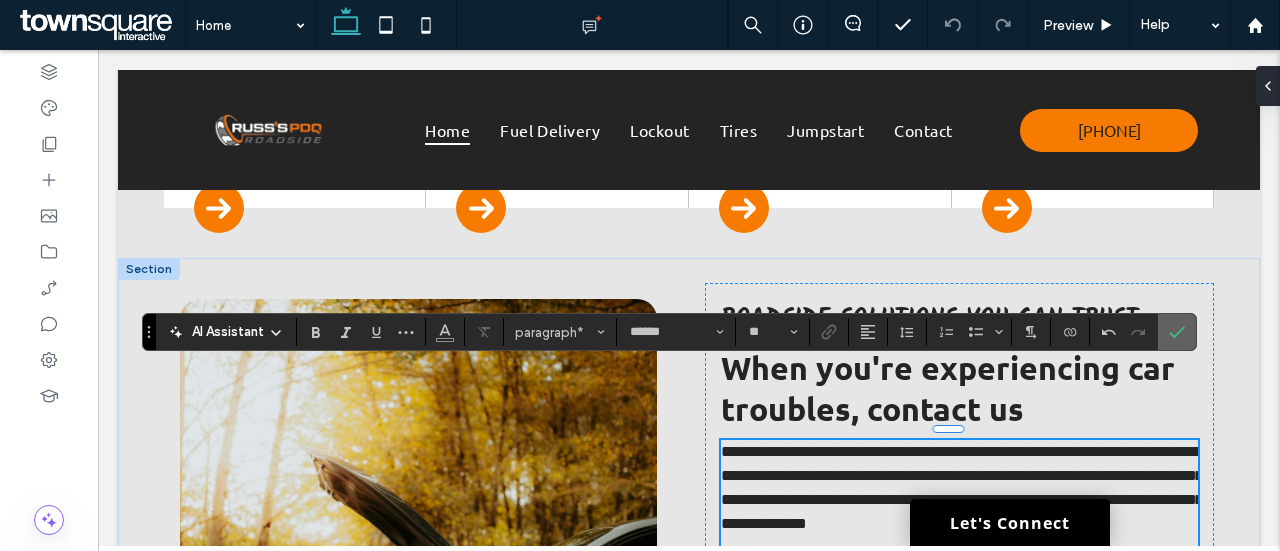type 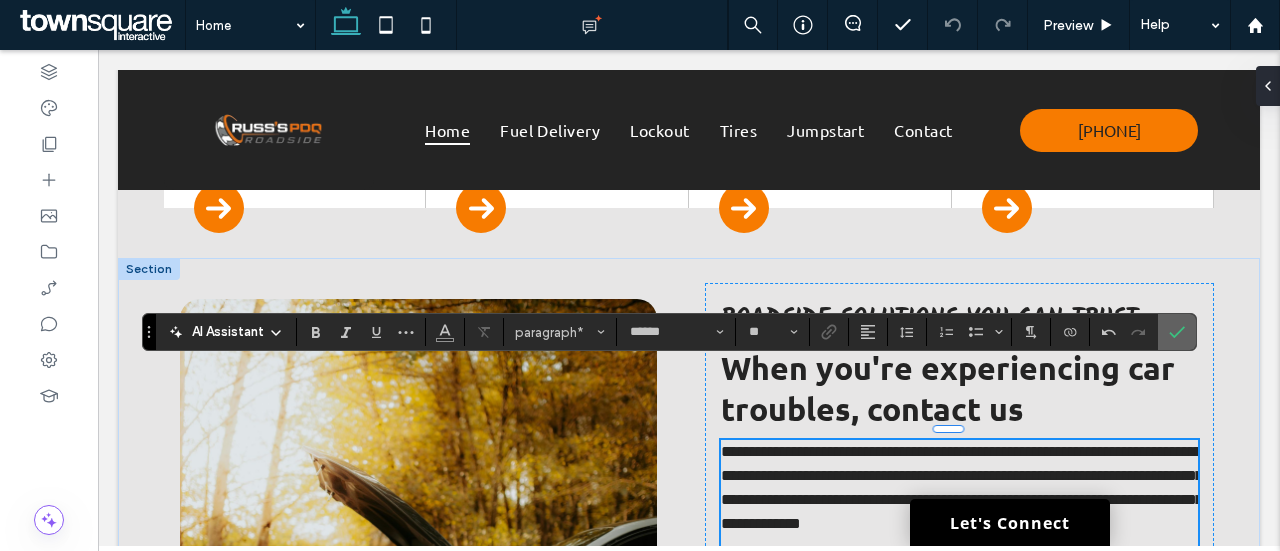 click 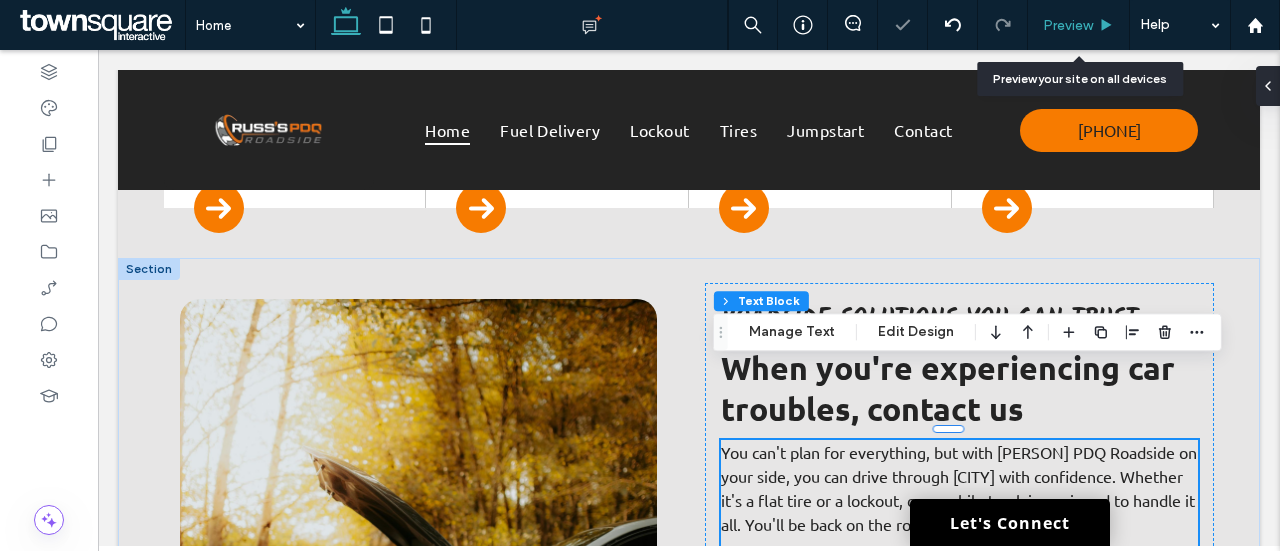 click on "Preview" at bounding box center [1079, 25] 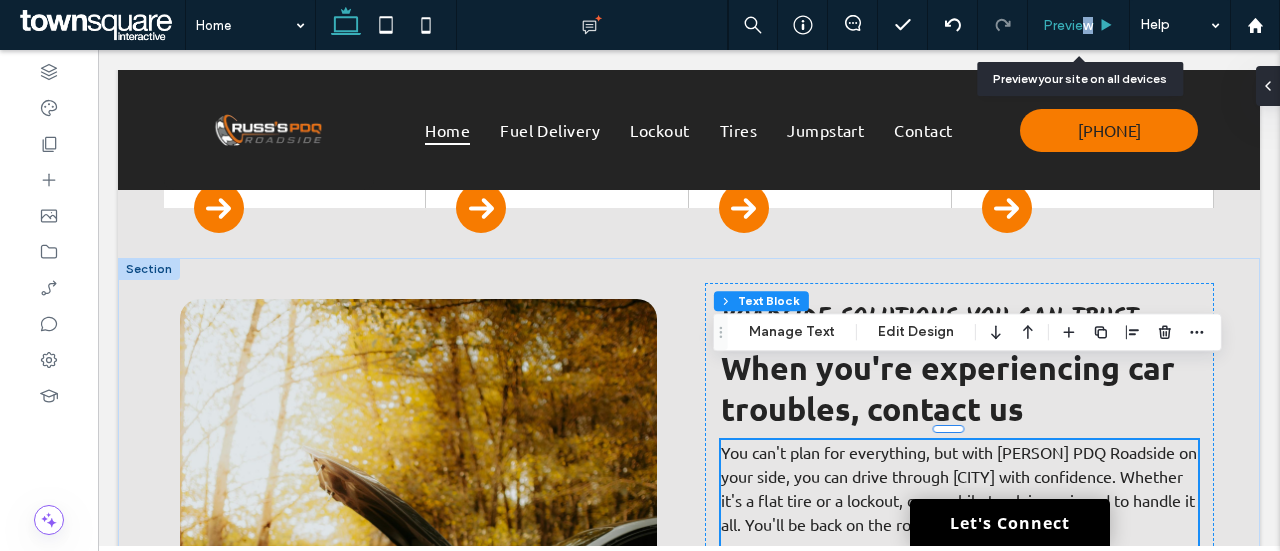 drag, startPoint x: 1086, startPoint y: 15, endPoint x: 1096, endPoint y: 0, distance: 18.027756 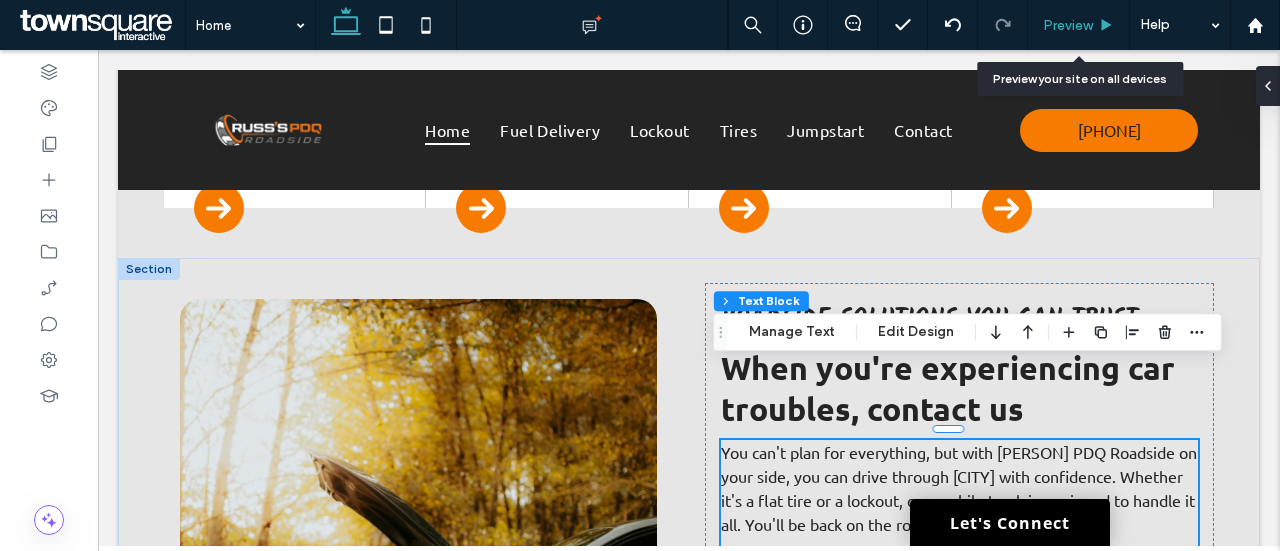 click 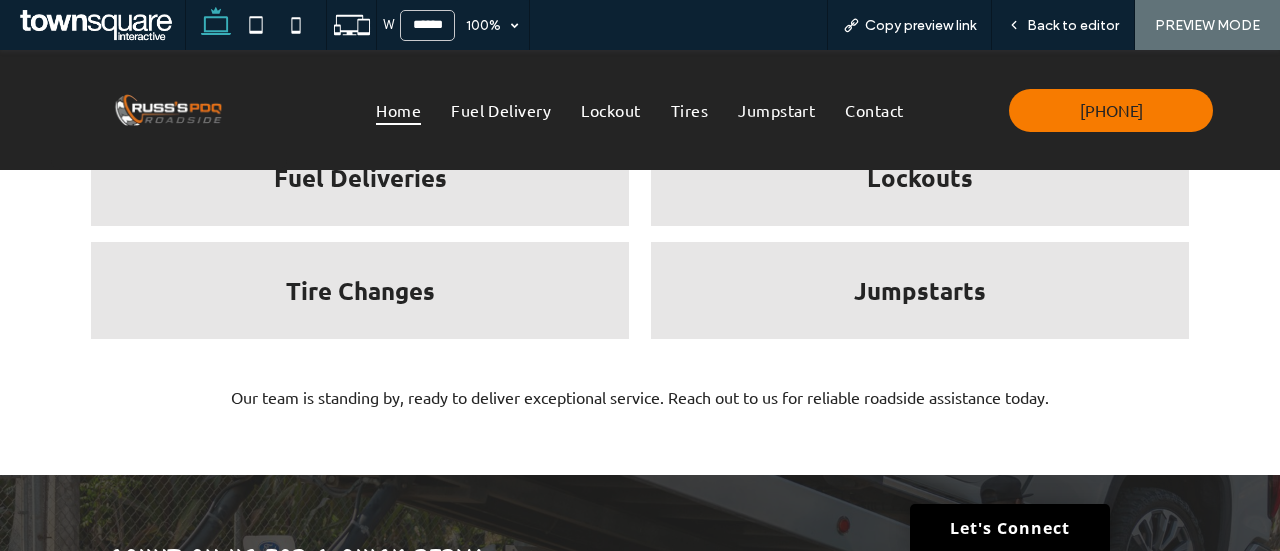 scroll, scrollTop: 1914, scrollLeft: 0, axis: vertical 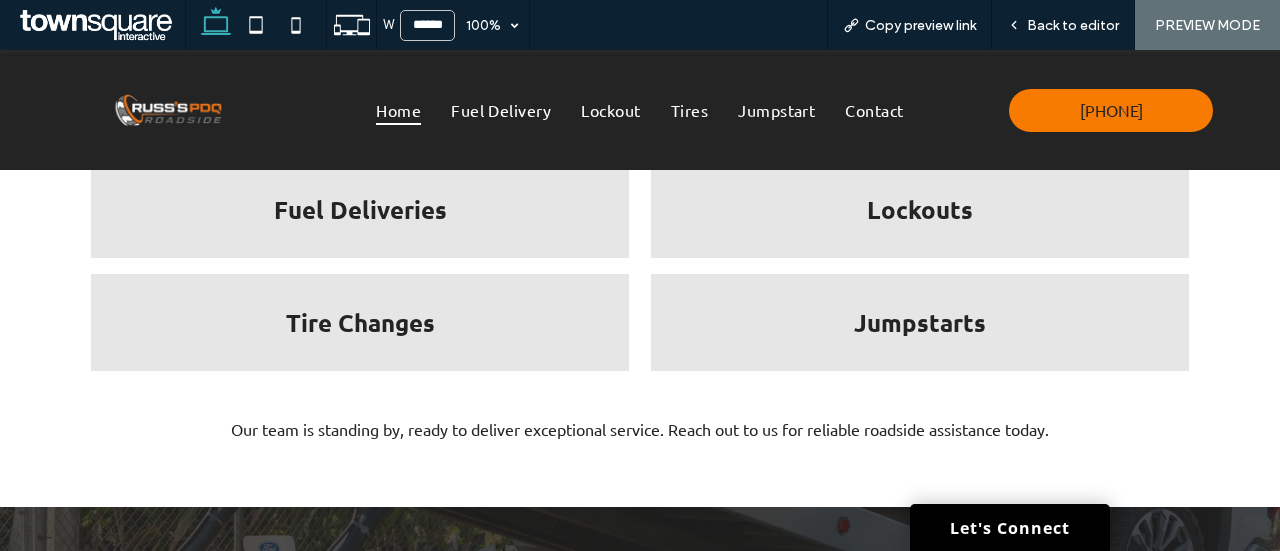 click on "Tire Changes" at bounding box center [360, 322] 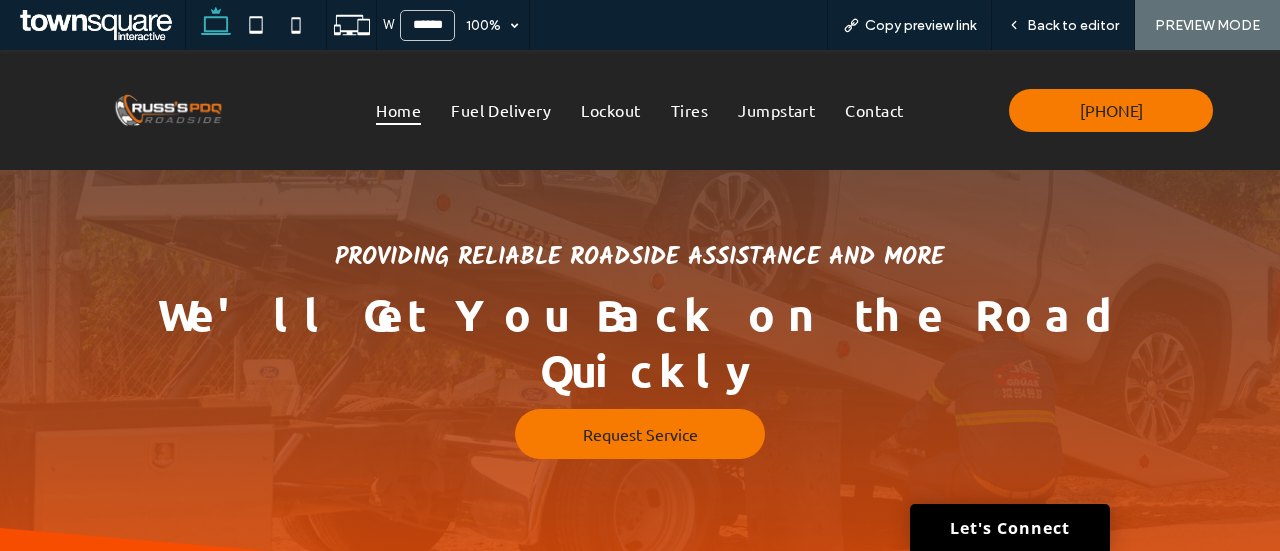 scroll, scrollTop: 0, scrollLeft: 0, axis: both 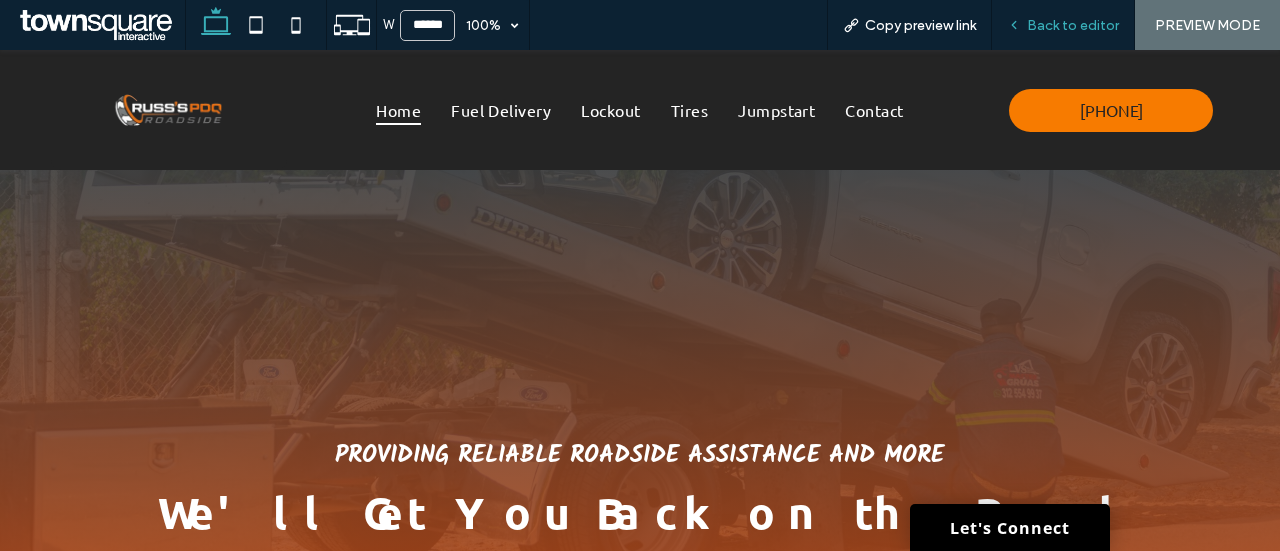 click on "Back to editor" at bounding box center (1063, 25) 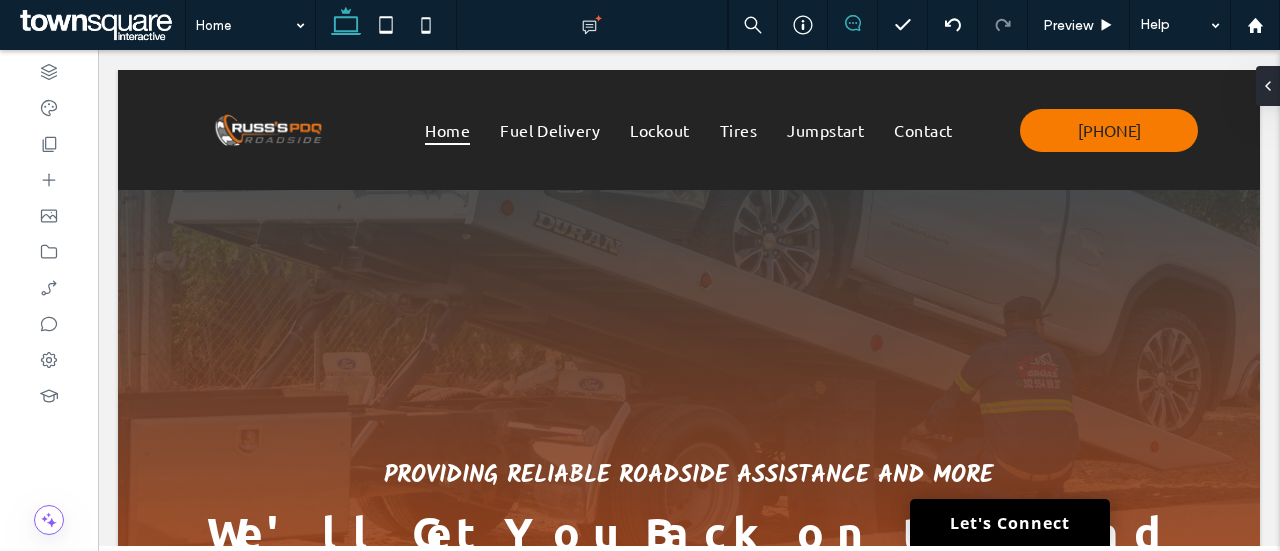 click 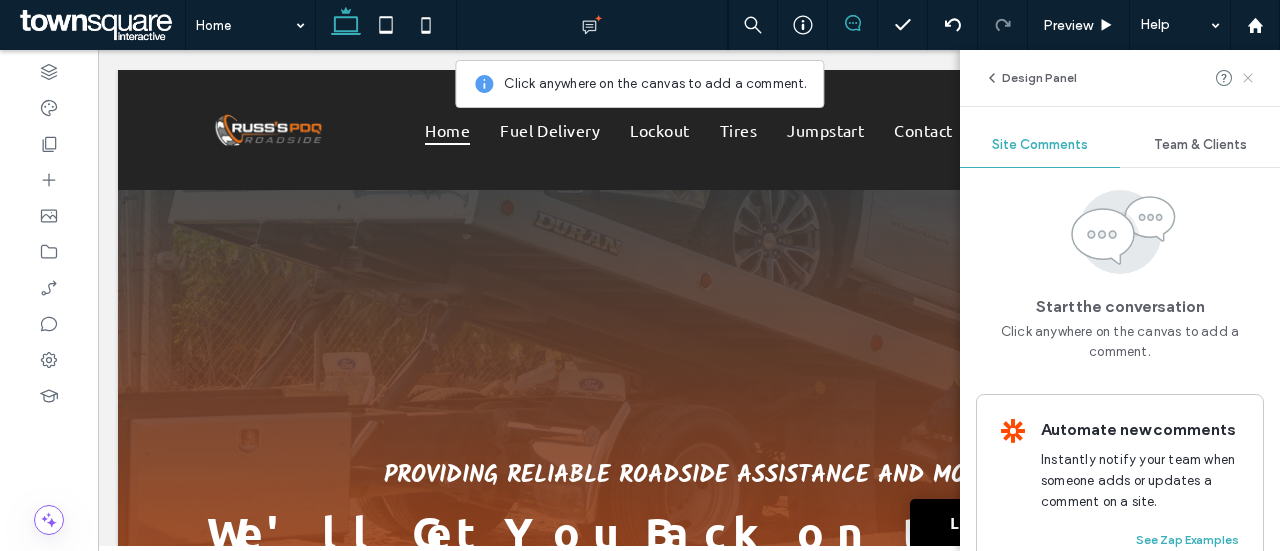 click 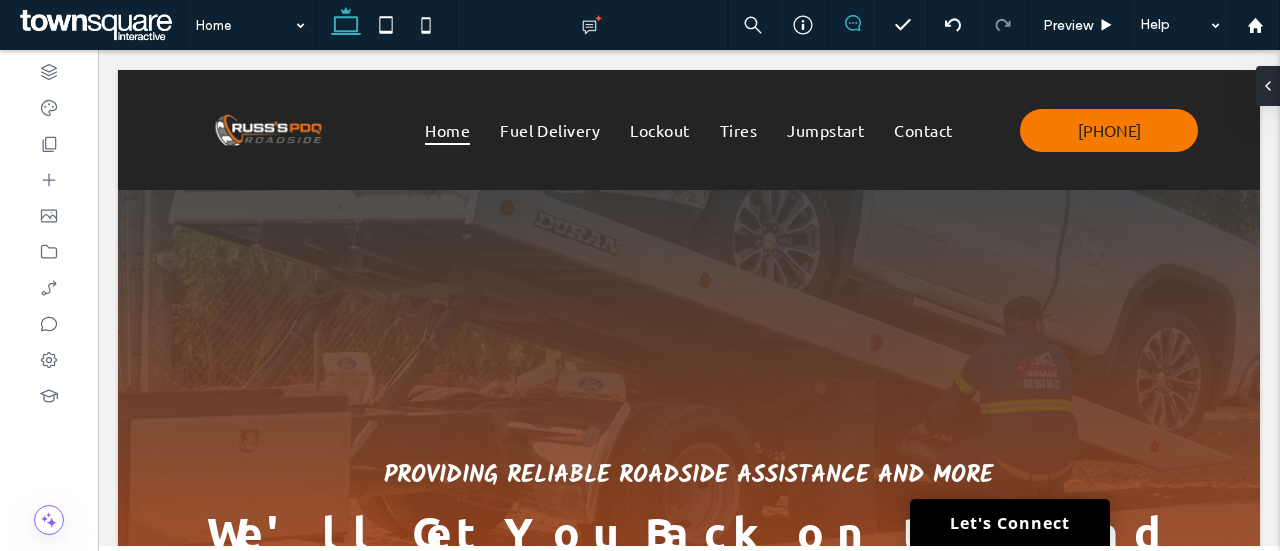 click 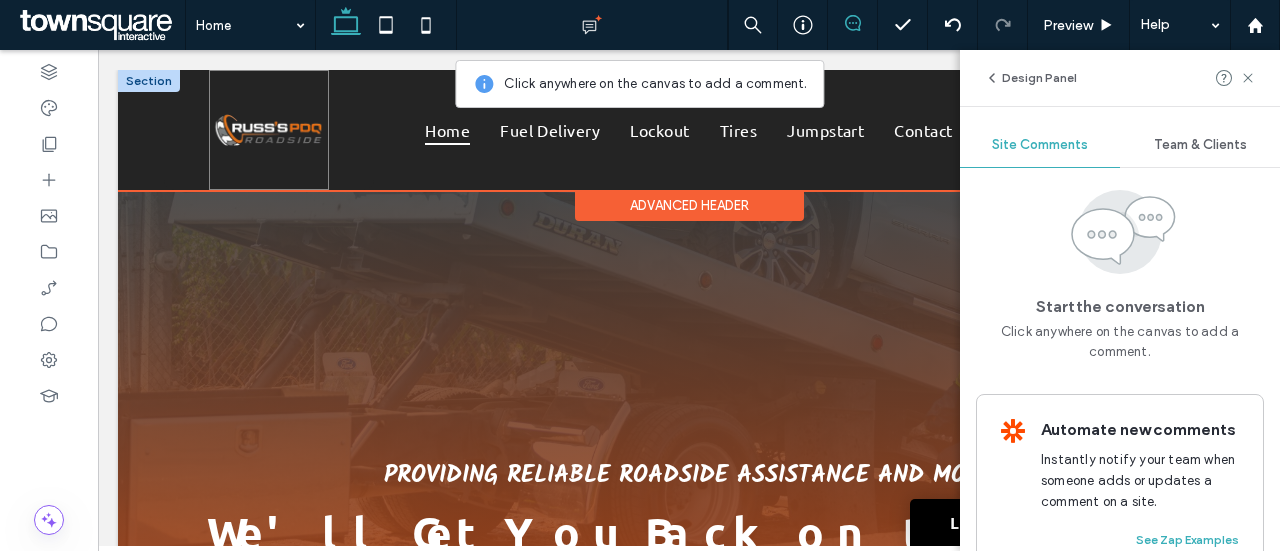 click at bounding box center [269, 130] 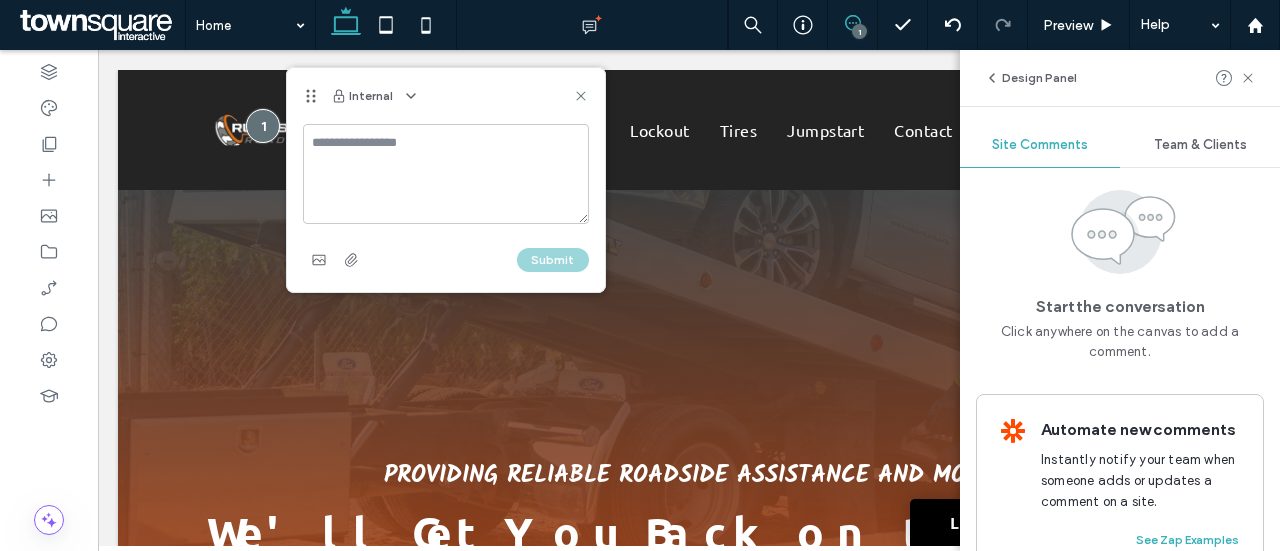 click at bounding box center (446, 174) 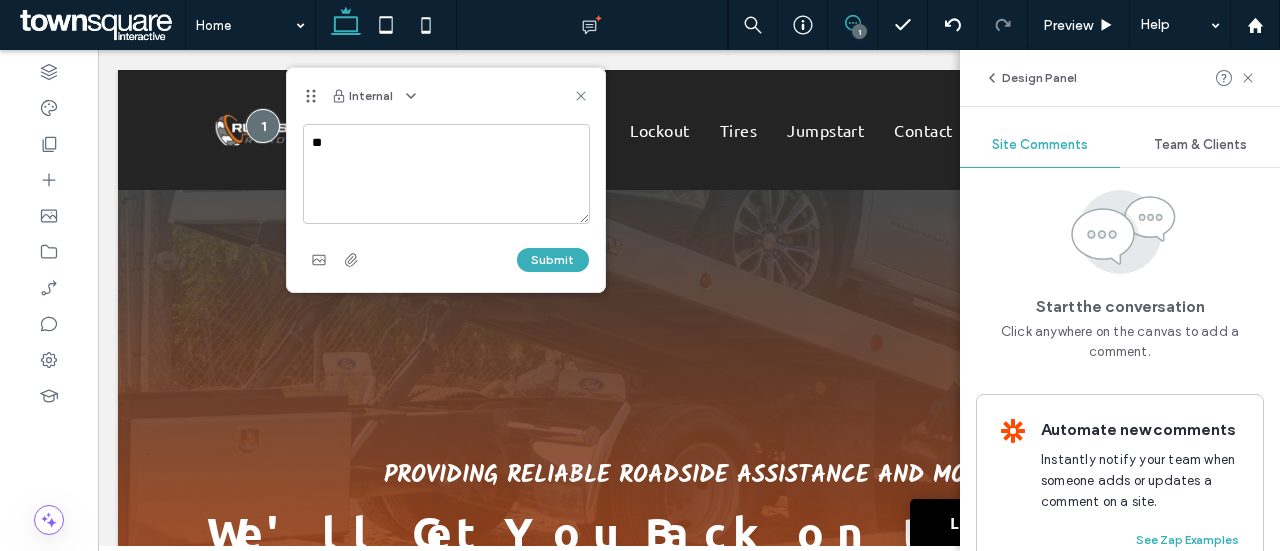 type on "*" 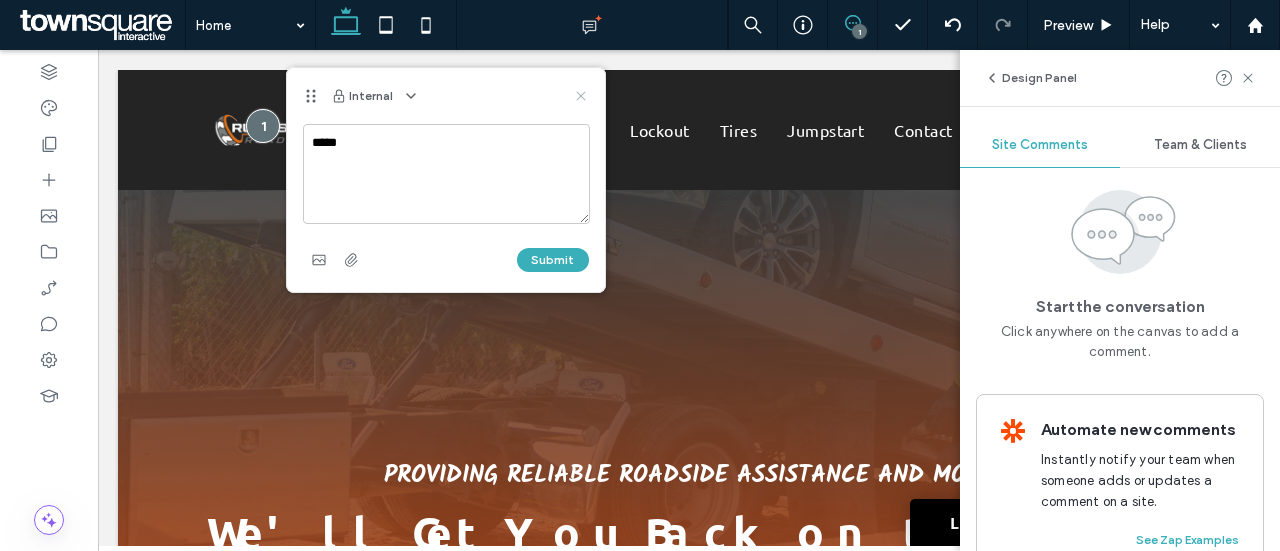 type on "*****" 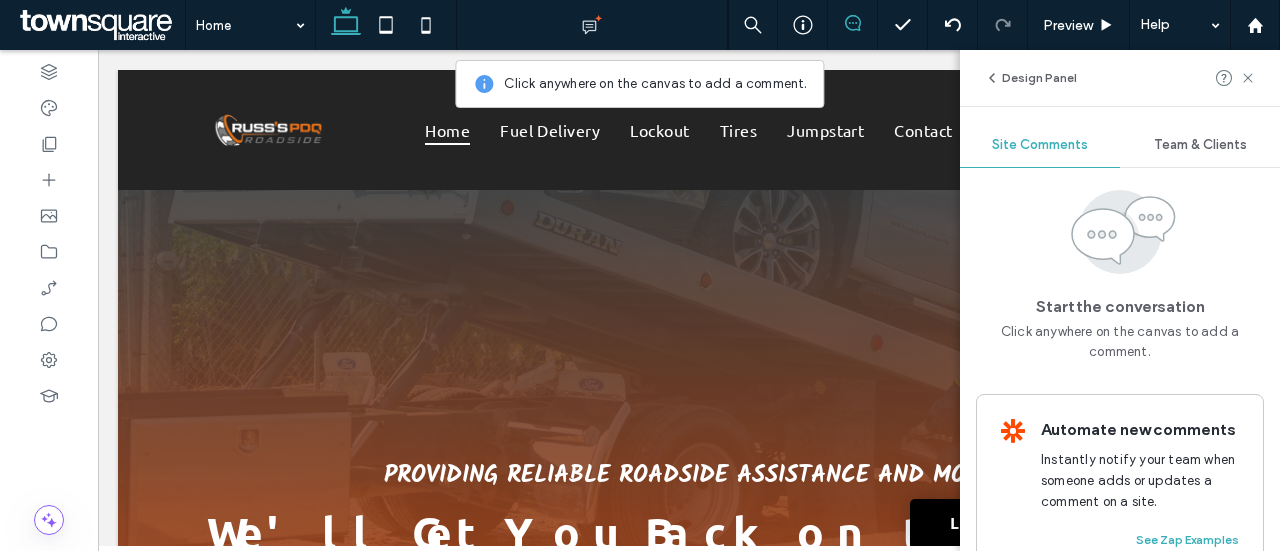 click 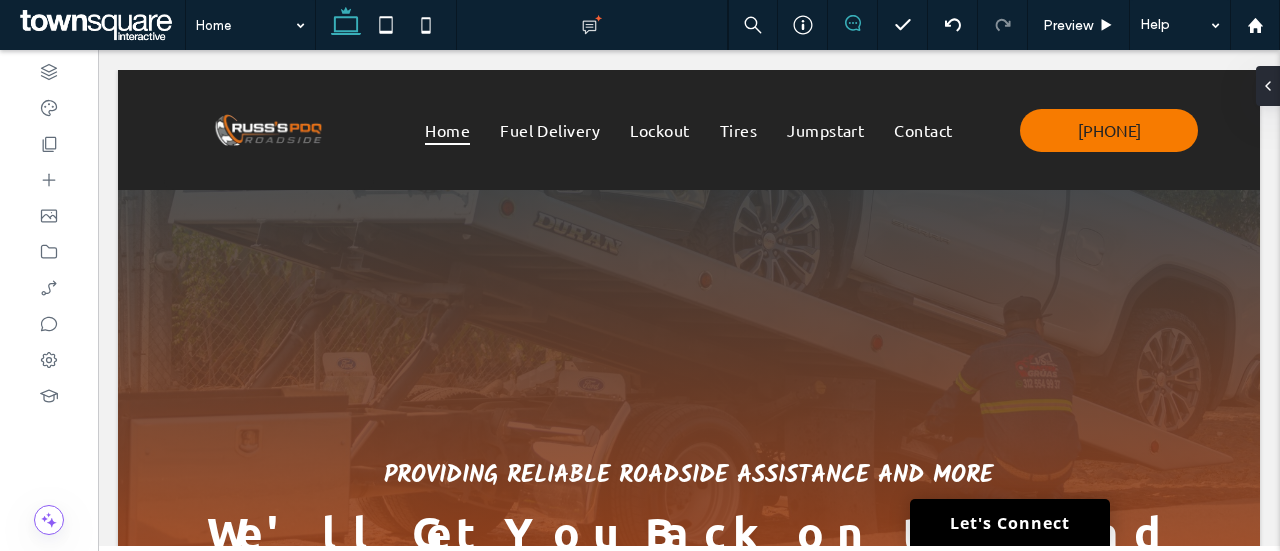 drag, startPoint x: 856, startPoint y: 17, endPoint x: 618, endPoint y: 43, distance: 239.41595 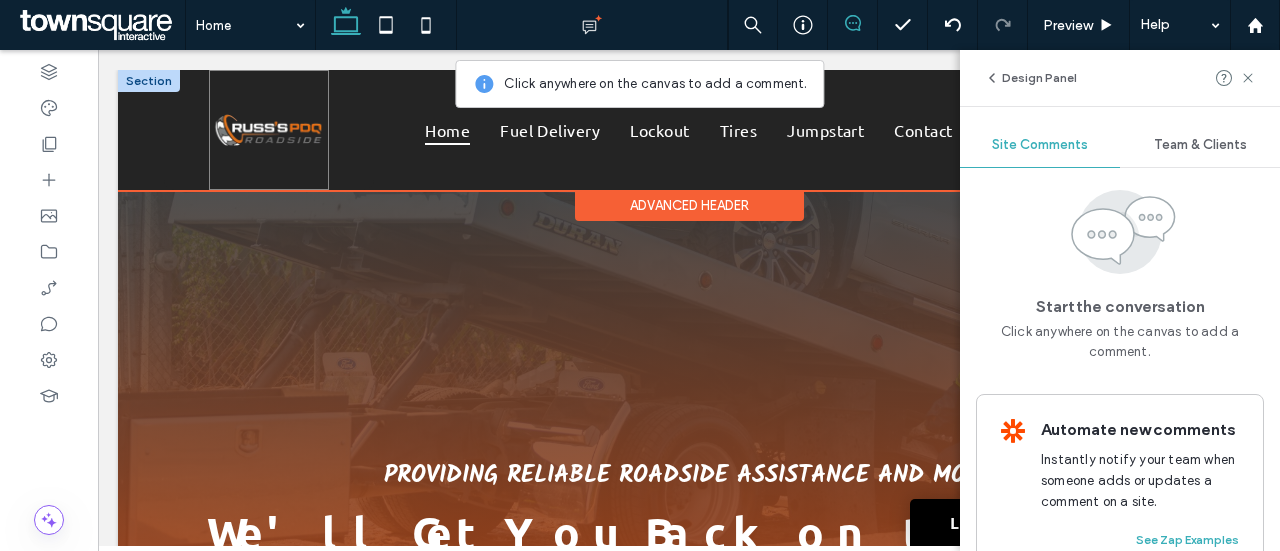 click at bounding box center [269, 130] 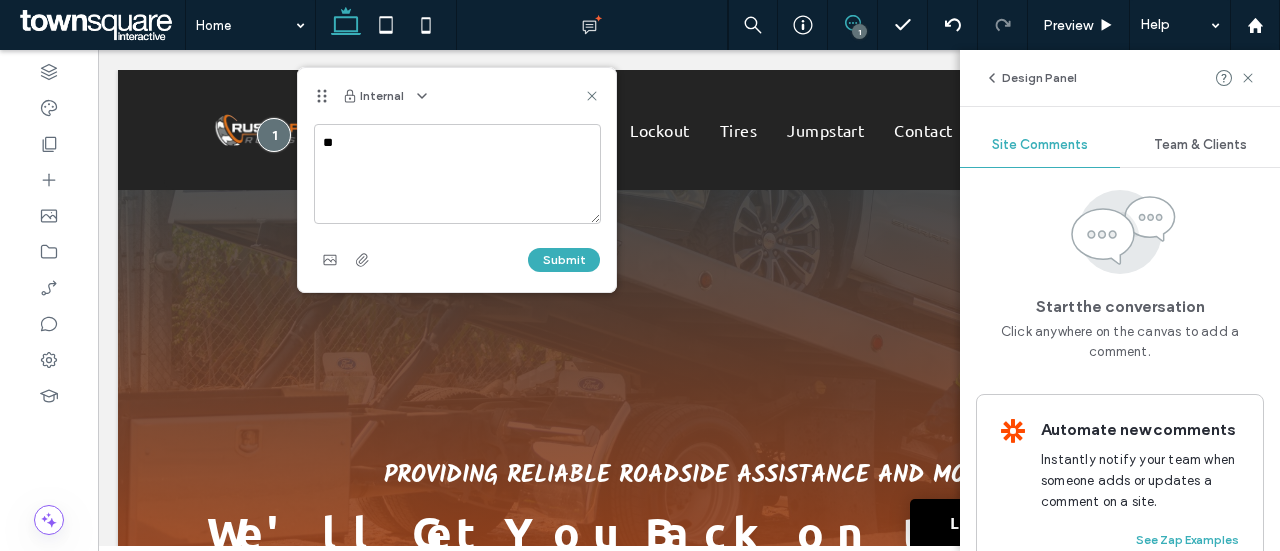 type on "*" 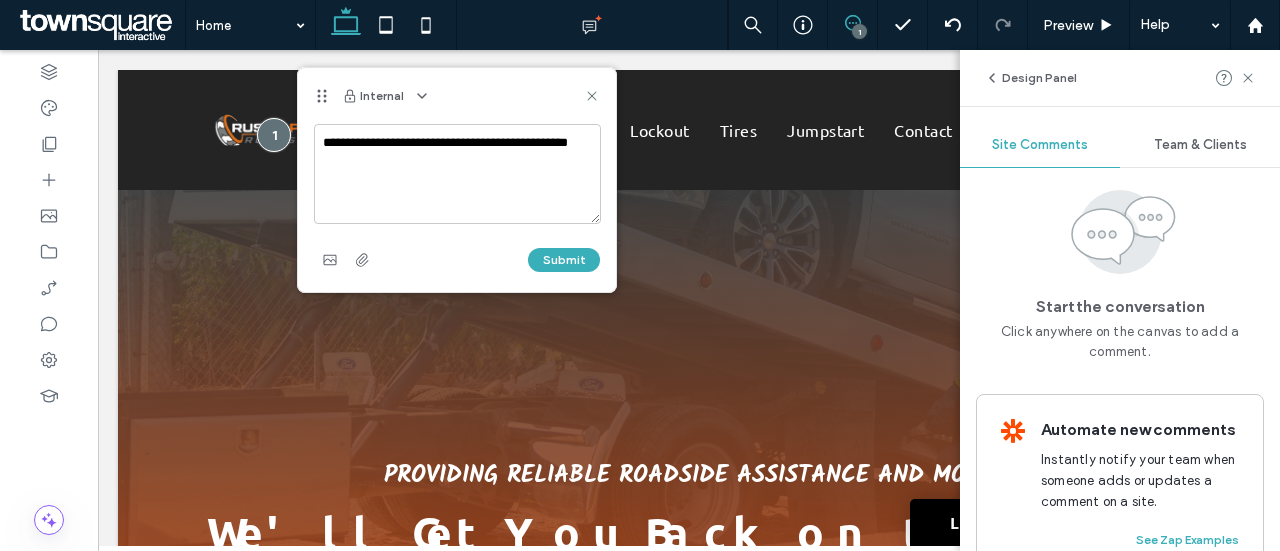 type on "**********" 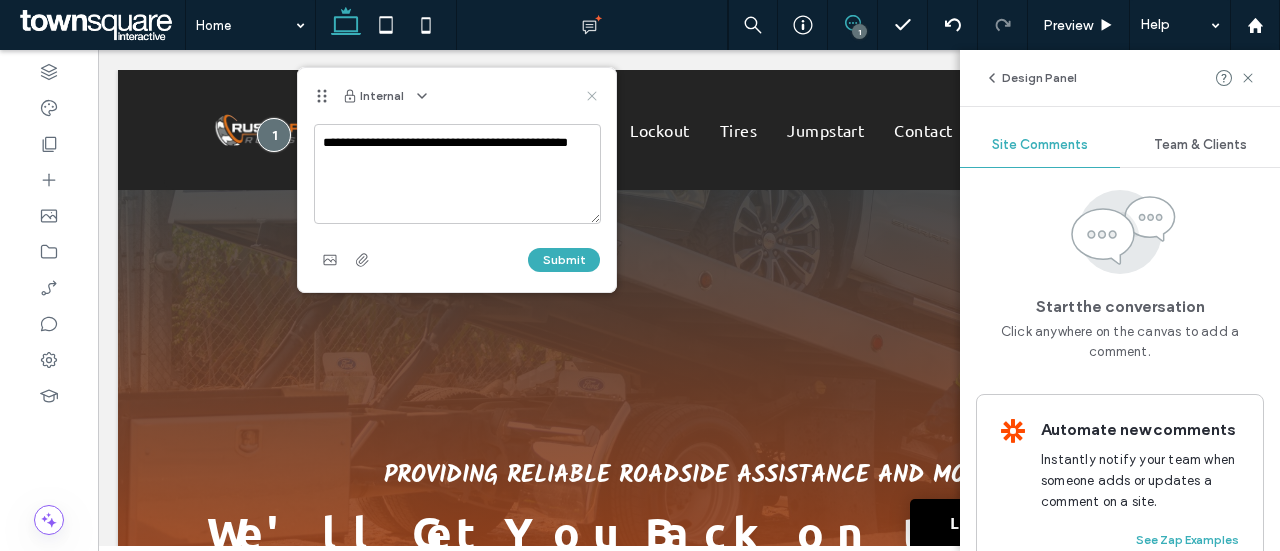 click 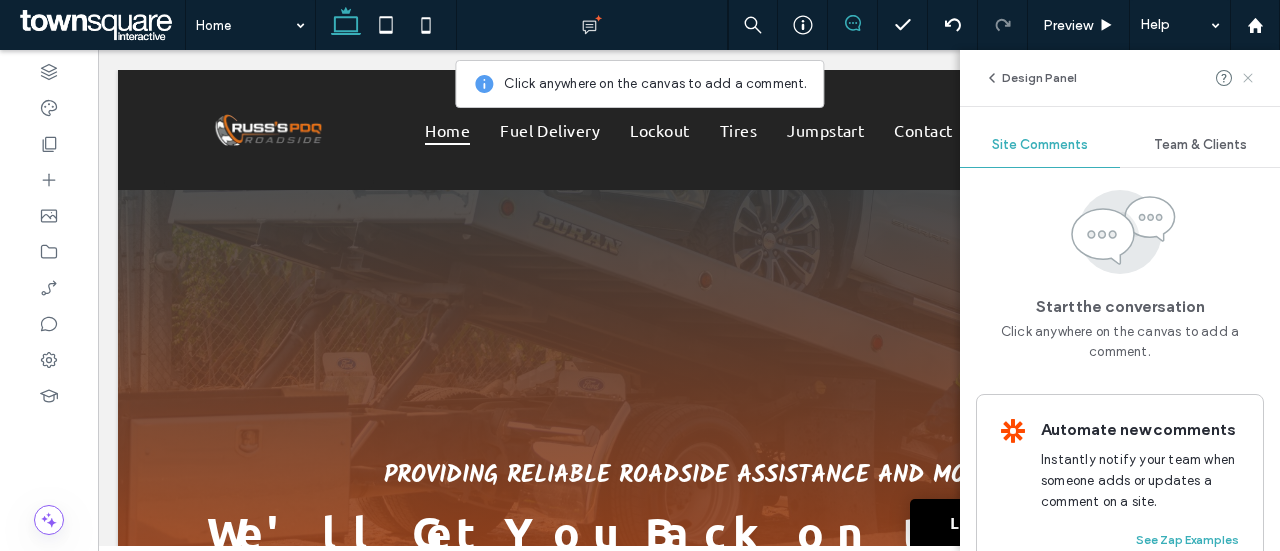 click 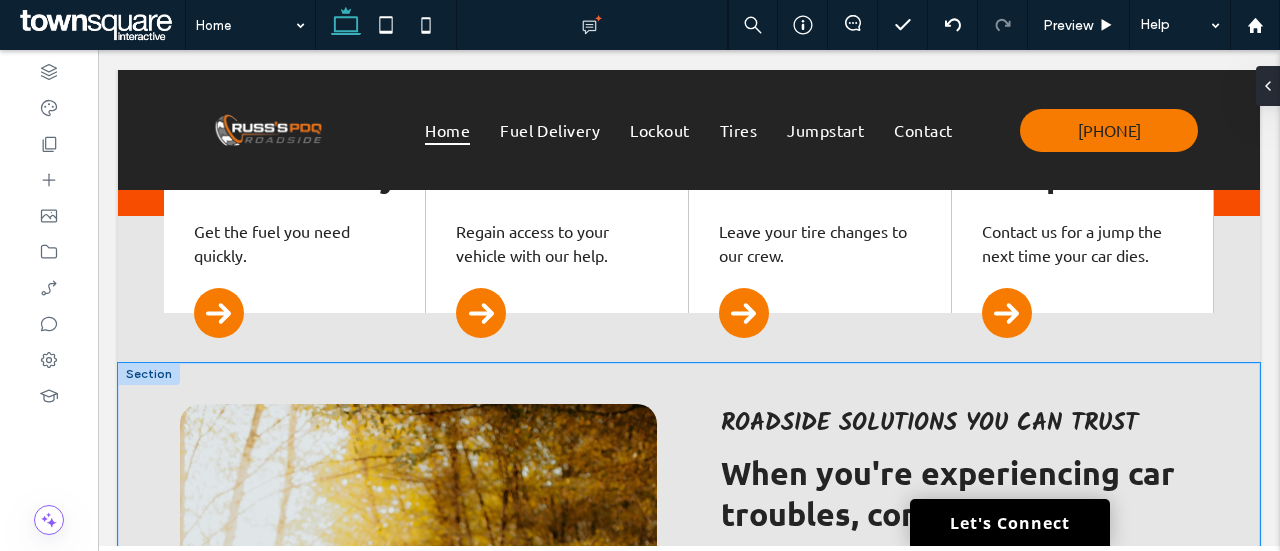 scroll, scrollTop: 600, scrollLeft: 0, axis: vertical 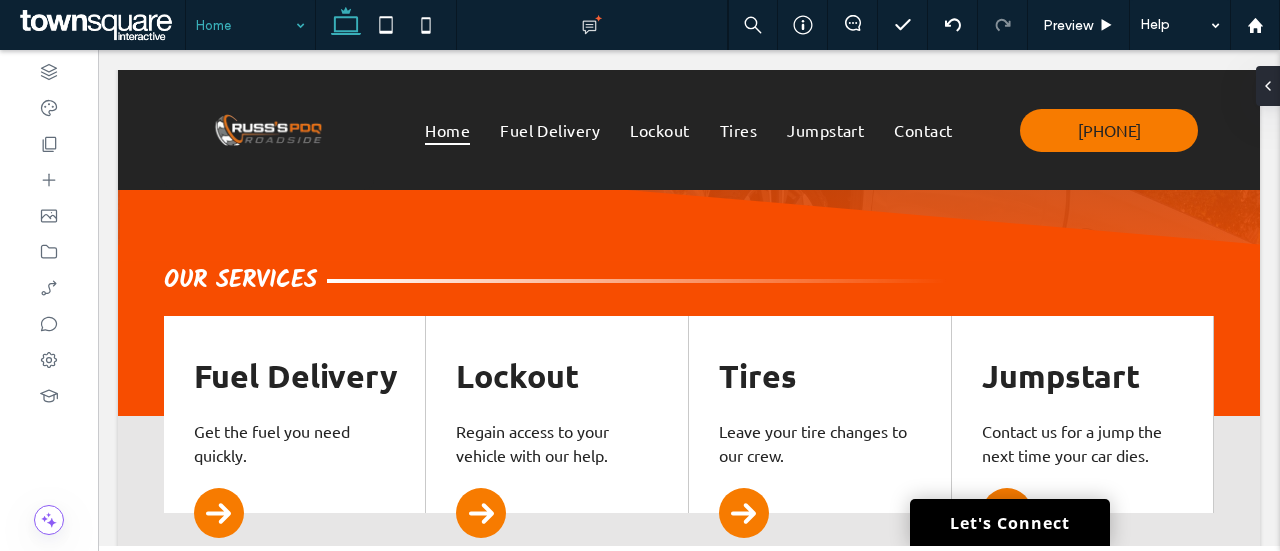 click on "Home" at bounding box center [250, 25] 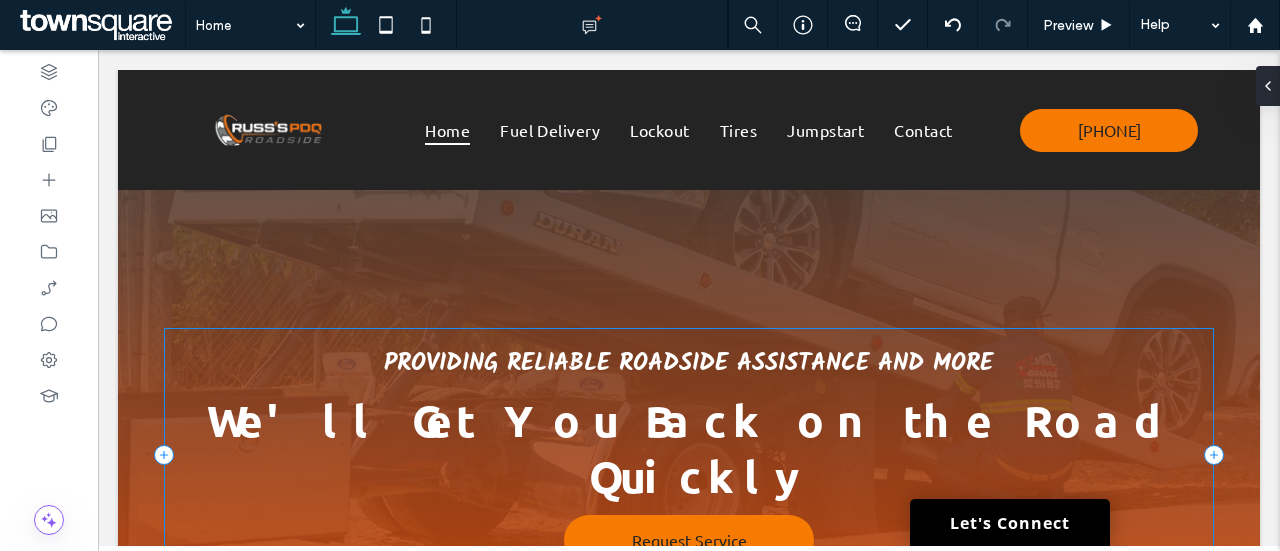 scroll, scrollTop: 0, scrollLeft: 0, axis: both 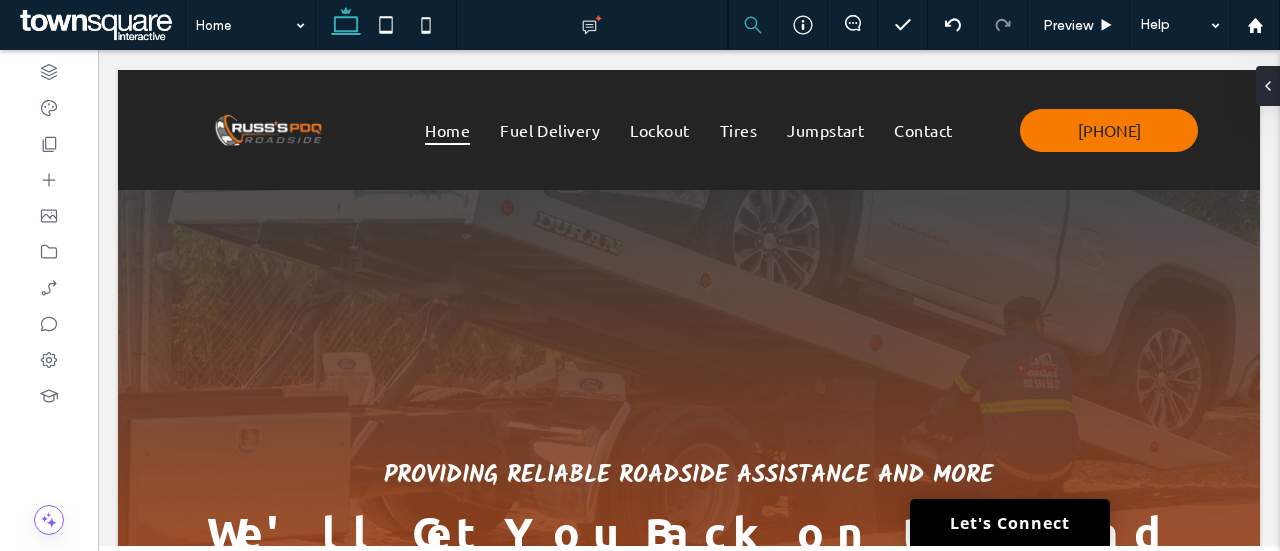 drag, startPoint x: 859, startPoint y: 28, endPoint x: 731, endPoint y: 49, distance: 129.71121 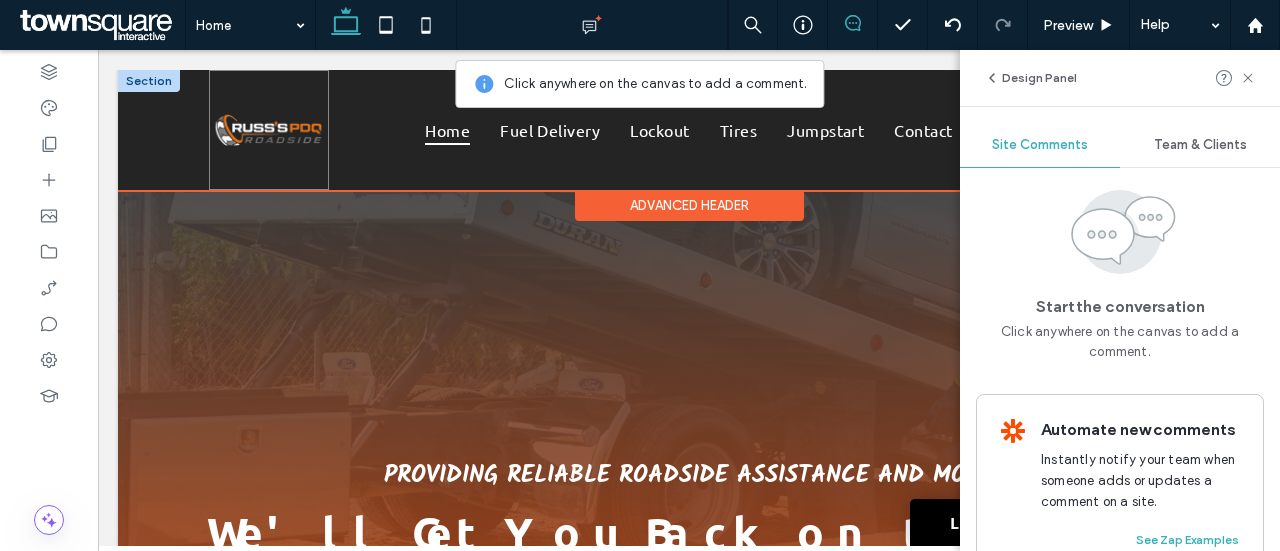 click at bounding box center (269, 130) 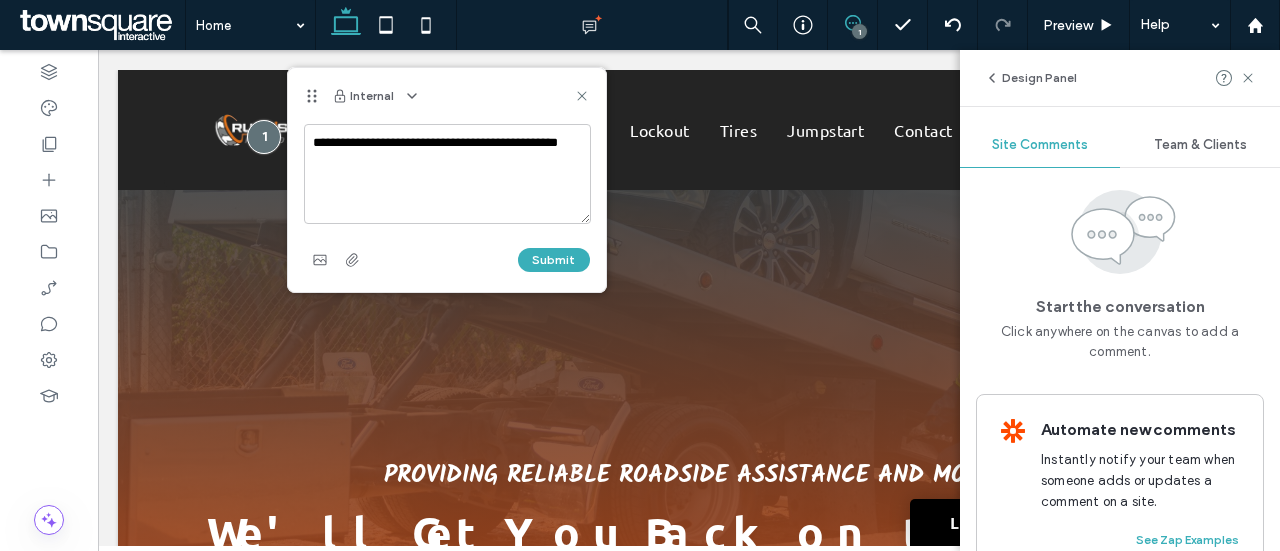 click on "**********" at bounding box center [447, 174] 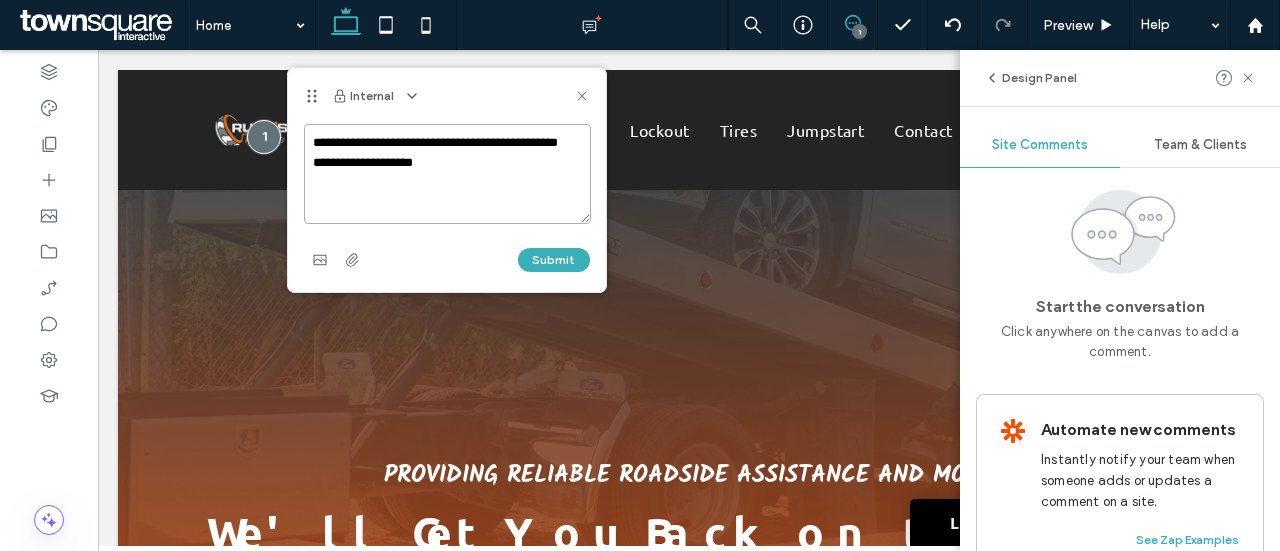 click on "**********" at bounding box center [447, 174] 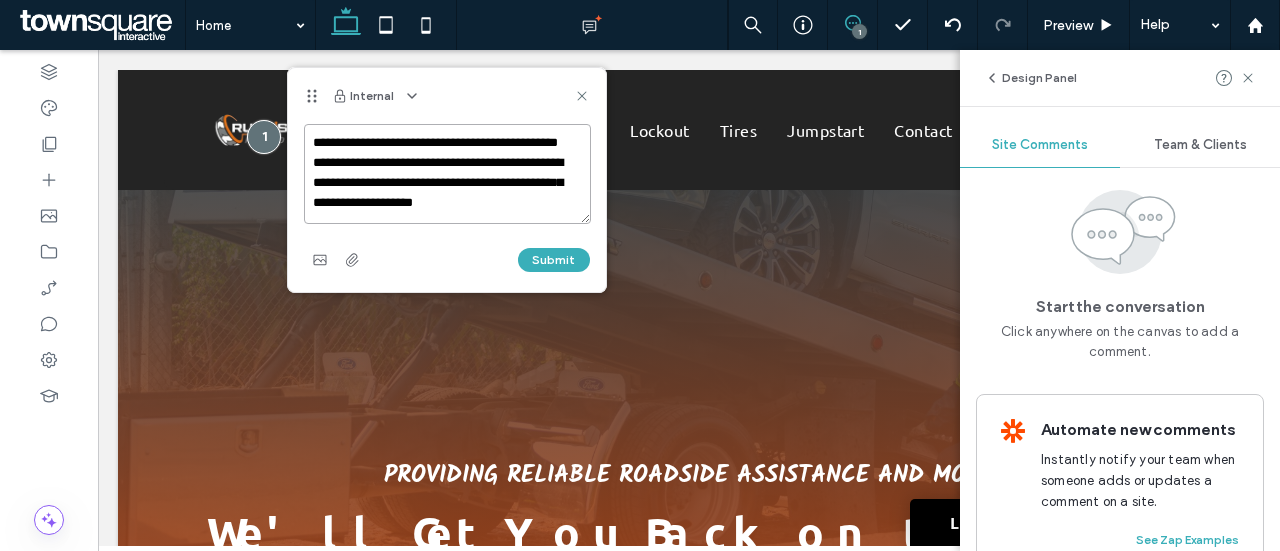 scroll, scrollTop: 0, scrollLeft: 0, axis: both 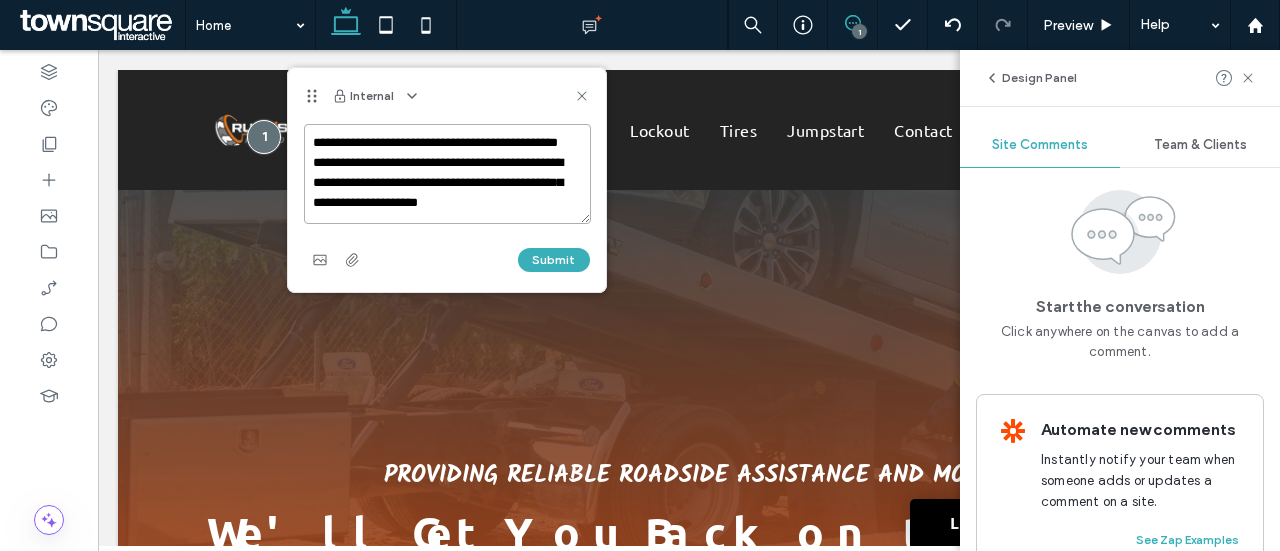 click on "**********" at bounding box center (447, 174) 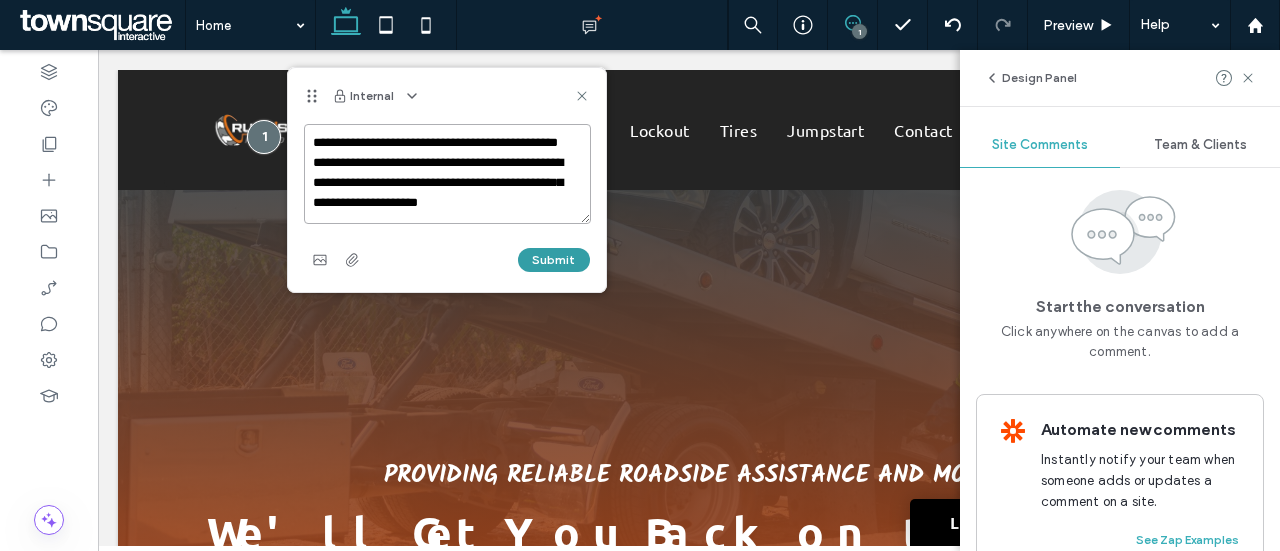 type on "**********" 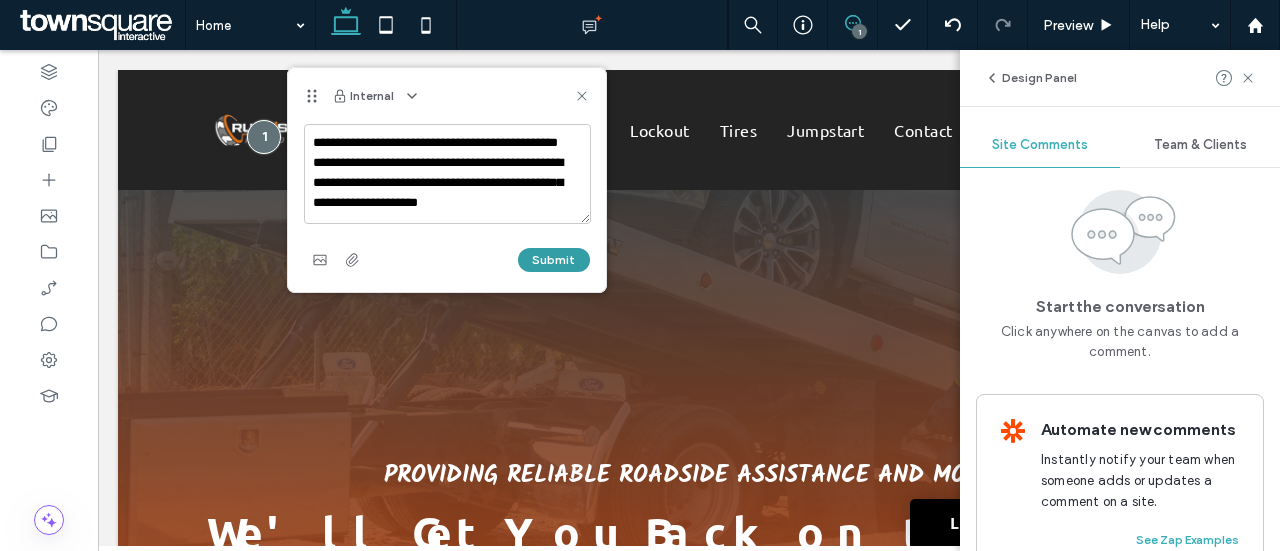 click on "Submit" at bounding box center (554, 260) 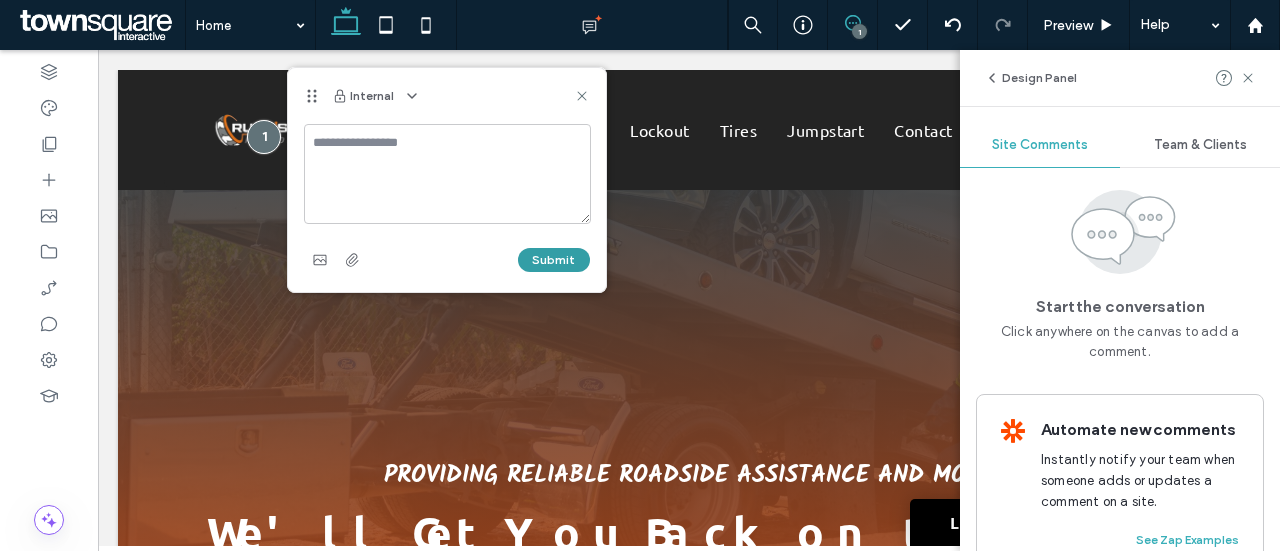 scroll, scrollTop: 0, scrollLeft: 0, axis: both 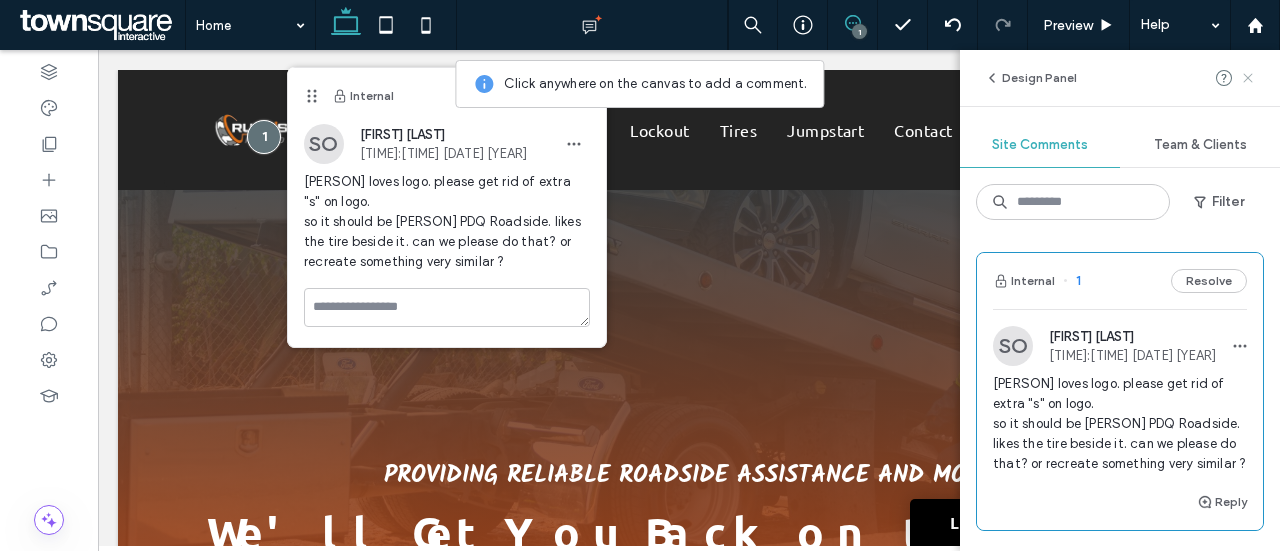 click 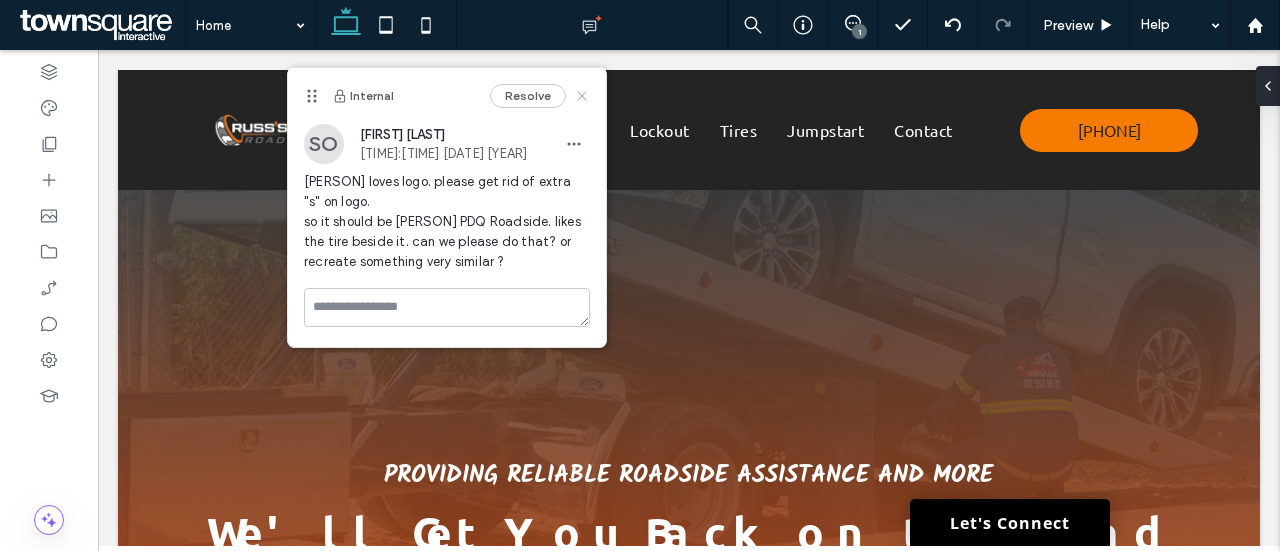 click 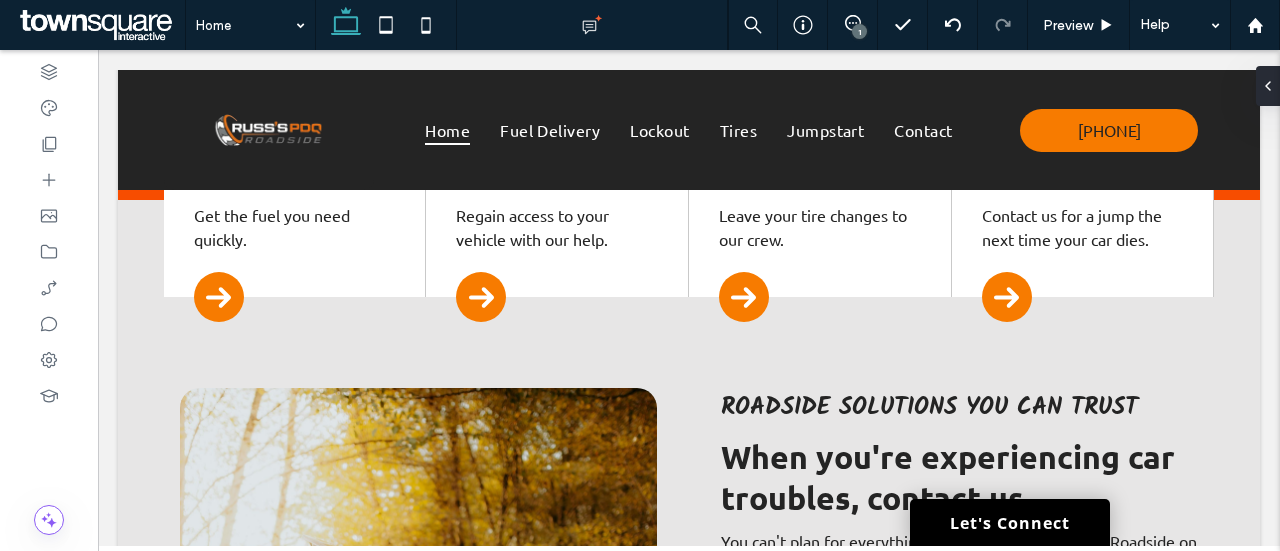 scroll, scrollTop: 700, scrollLeft: 0, axis: vertical 